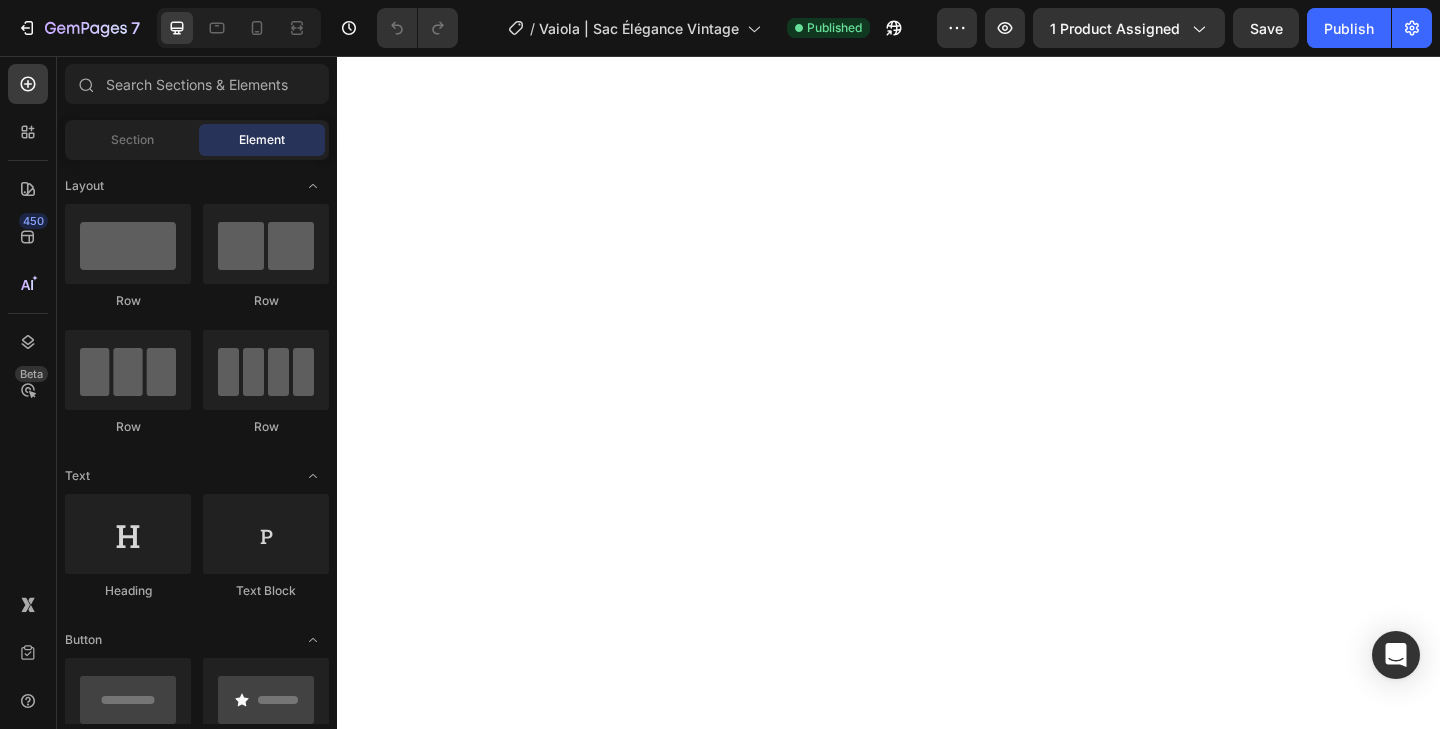 scroll, scrollTop: 0, scrollLeft: 0, axis: both 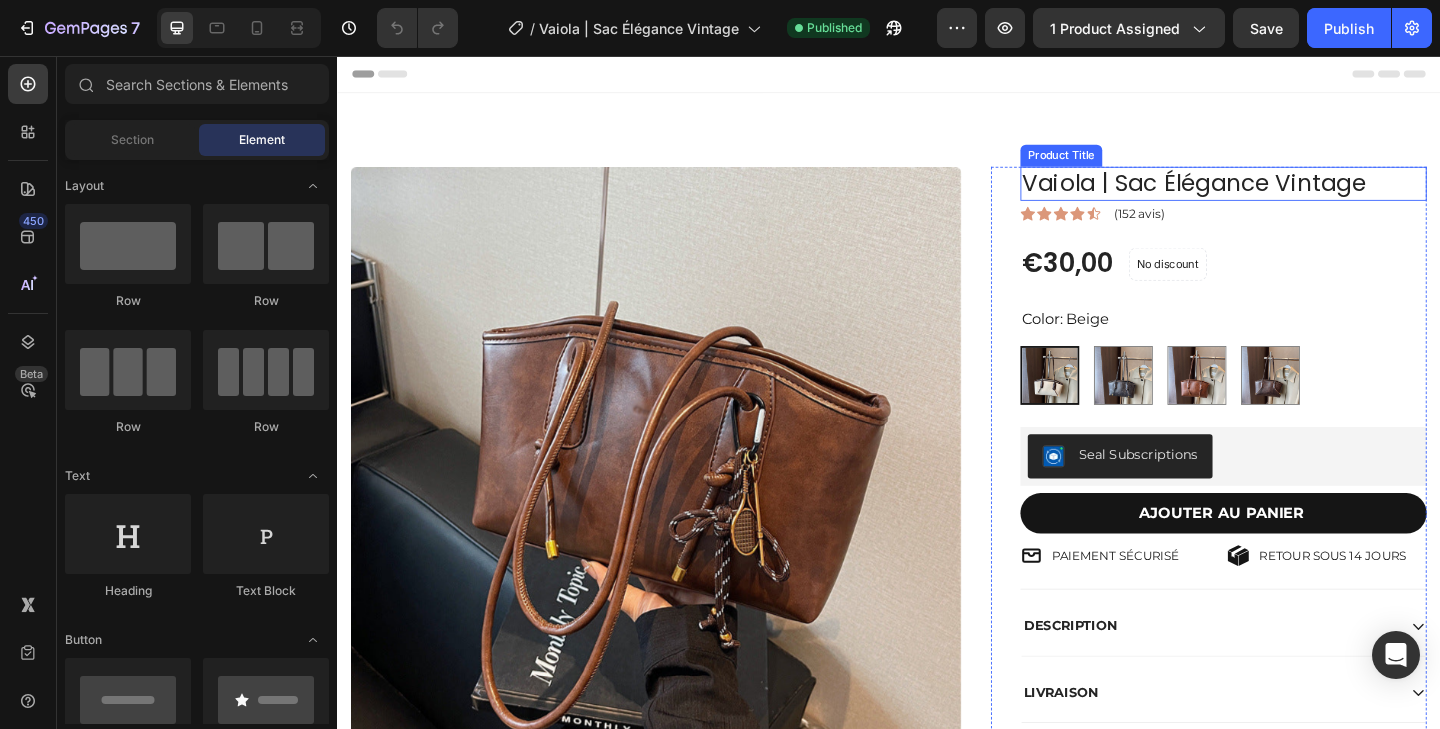 click on "Vaiola | Sac Élégance Vintage" at bounding box center (1301, 195) 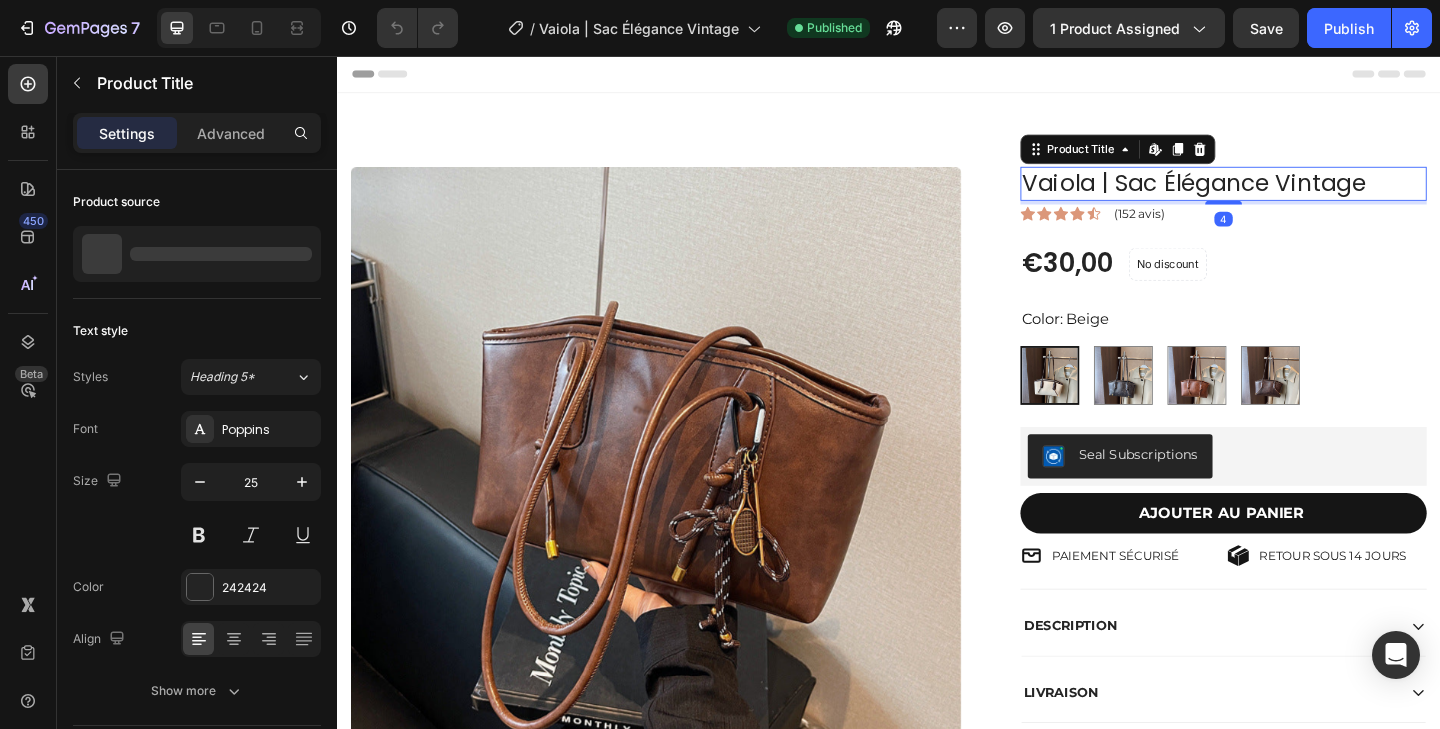 click on "Vaiola | Sac Élégance Vintage" at bounding box center (1301, 195) 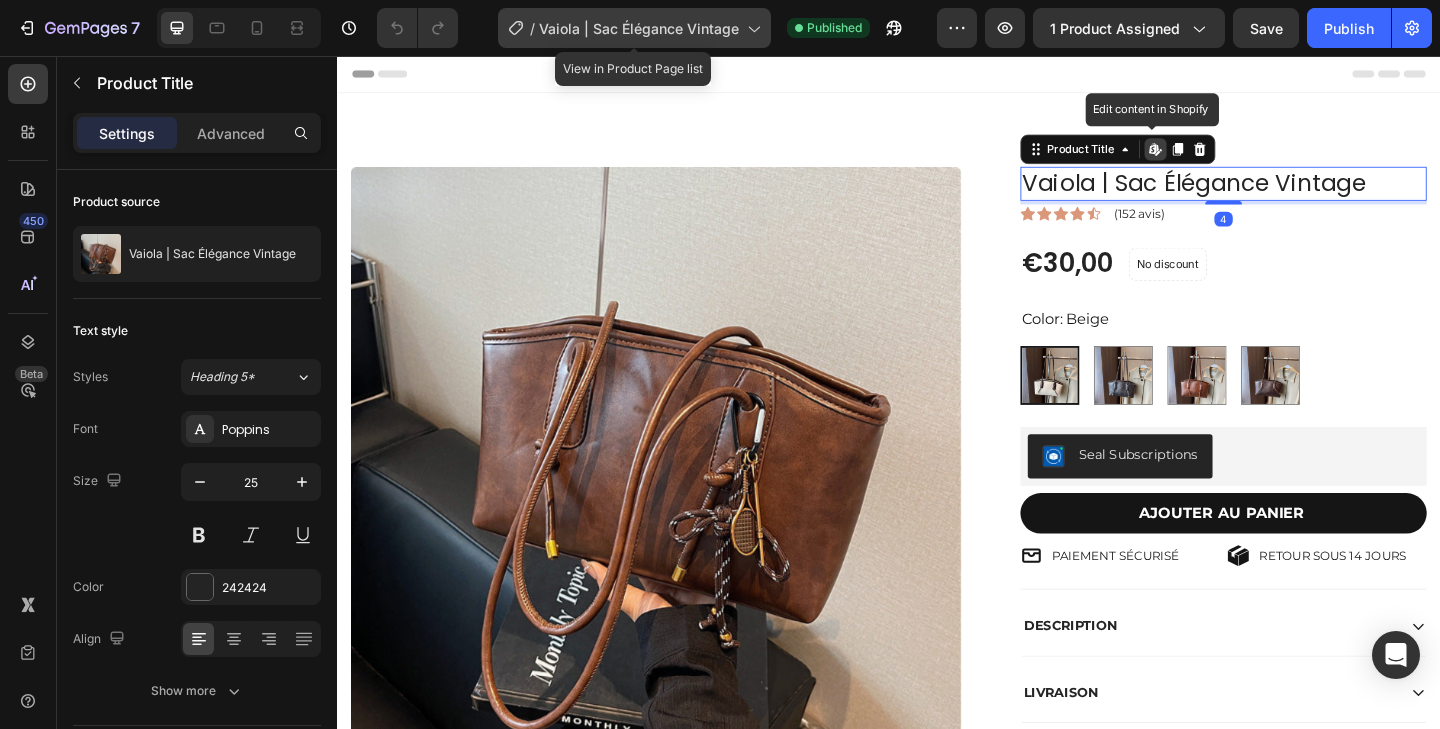 click on "/  Vaiola | Sac Élégance Vintage" 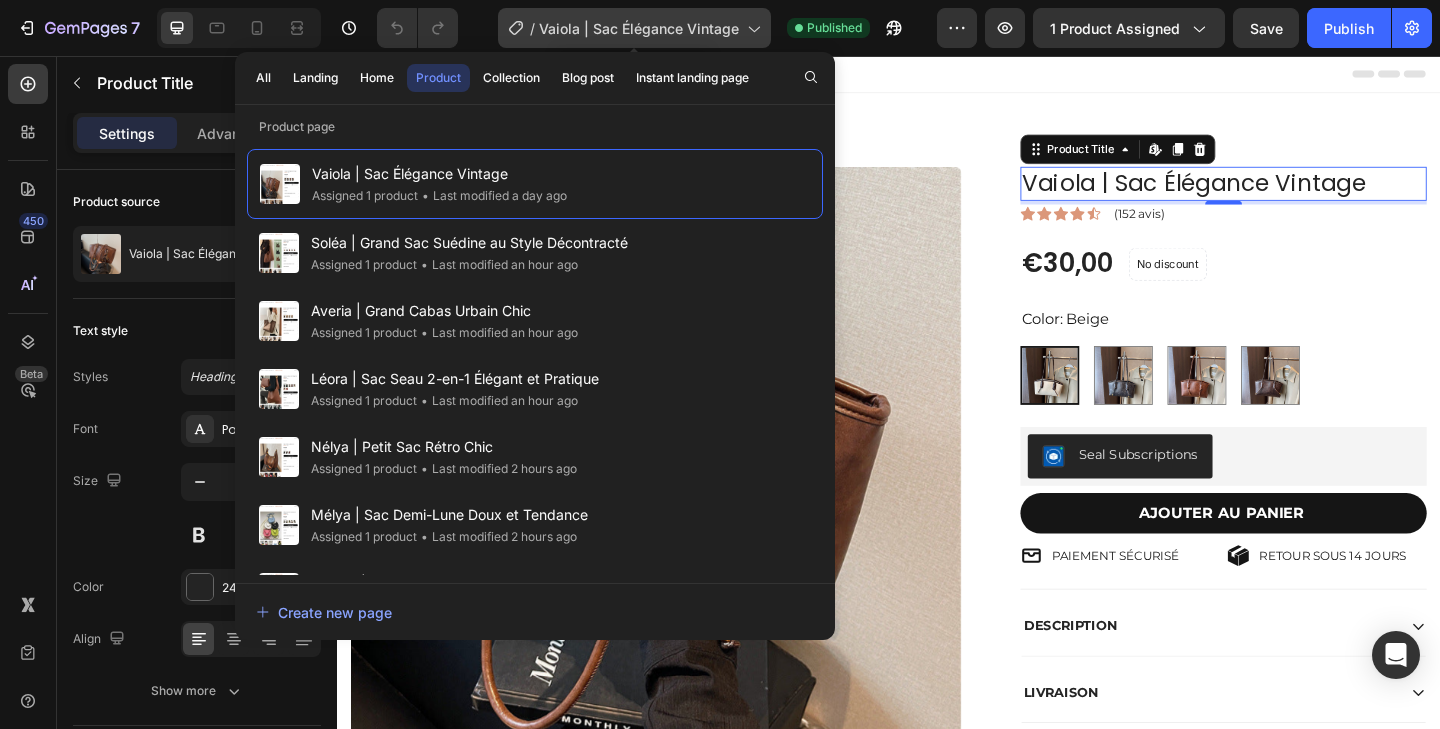 click on "Vaiola | Sac Élégance Vintage" at bounding box center (639, 28) 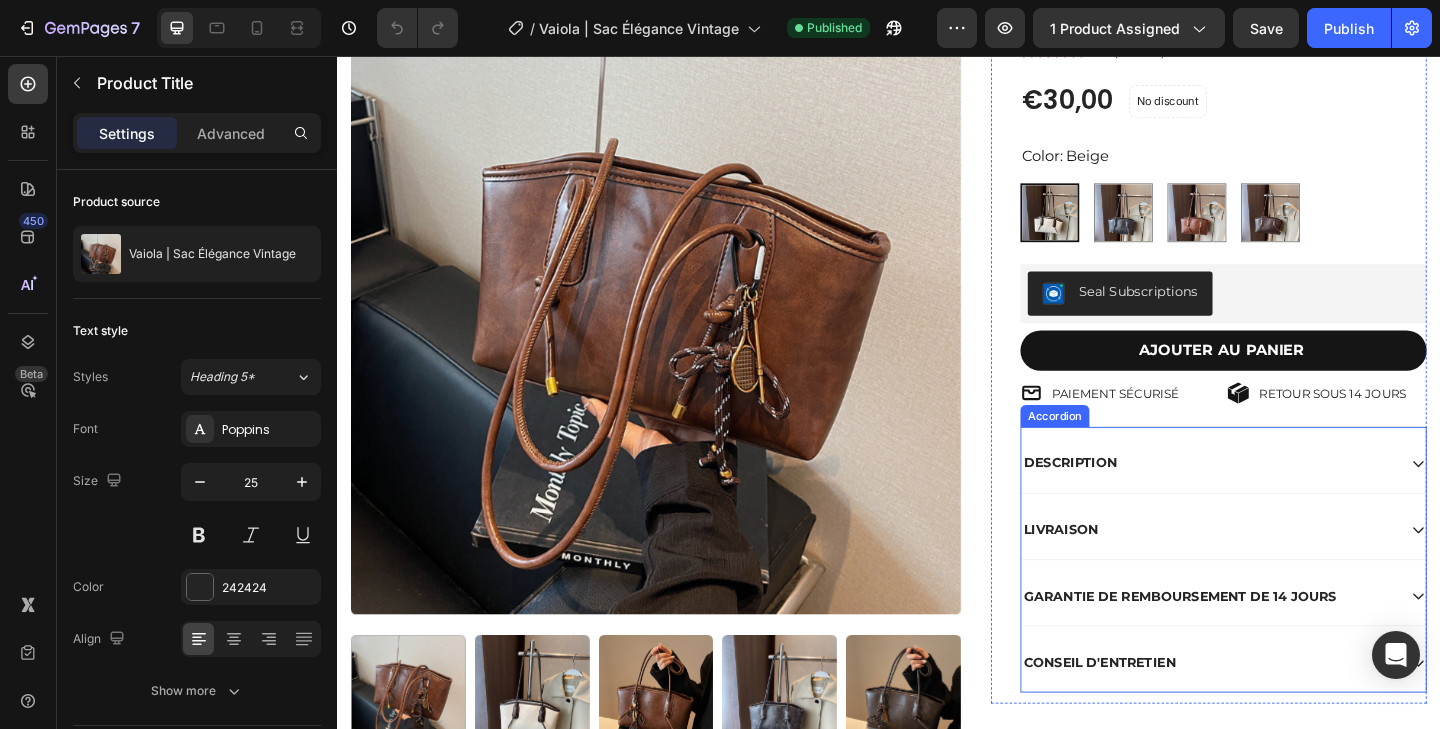 click on "DESCRIPTION" at bounding box center [1285, 499] 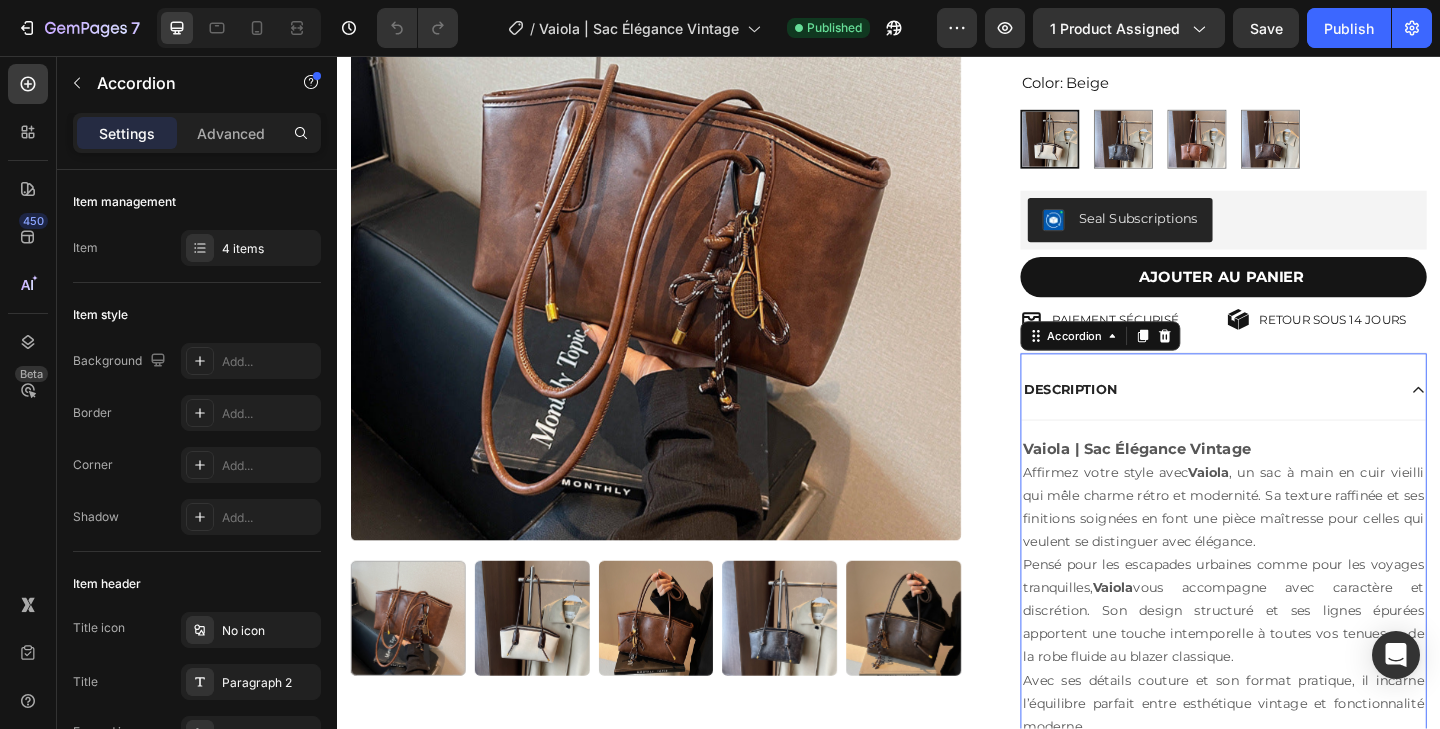 scroll, scrollTop: 409, scrollLeft: 0, axis: vertical 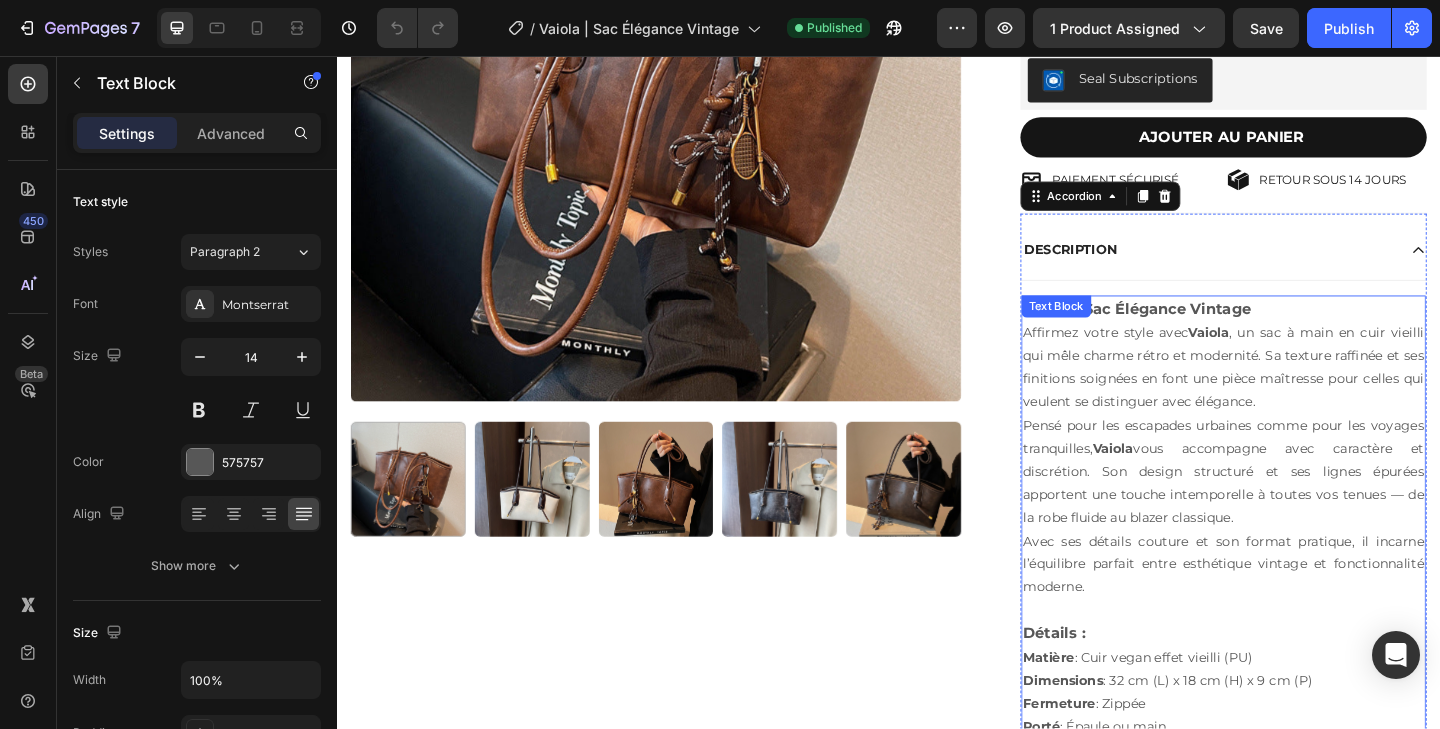 click on "Affirmez votre style avec  Vaiola , un sac à main en cuir vieilli qui mêle charme rétro et modernité. Sa texture raffinée et ses finitions soignées en font une pièce maîtresse pour celles qui veulent se distinguer avec élégance." at bounding box center [1301, 395] 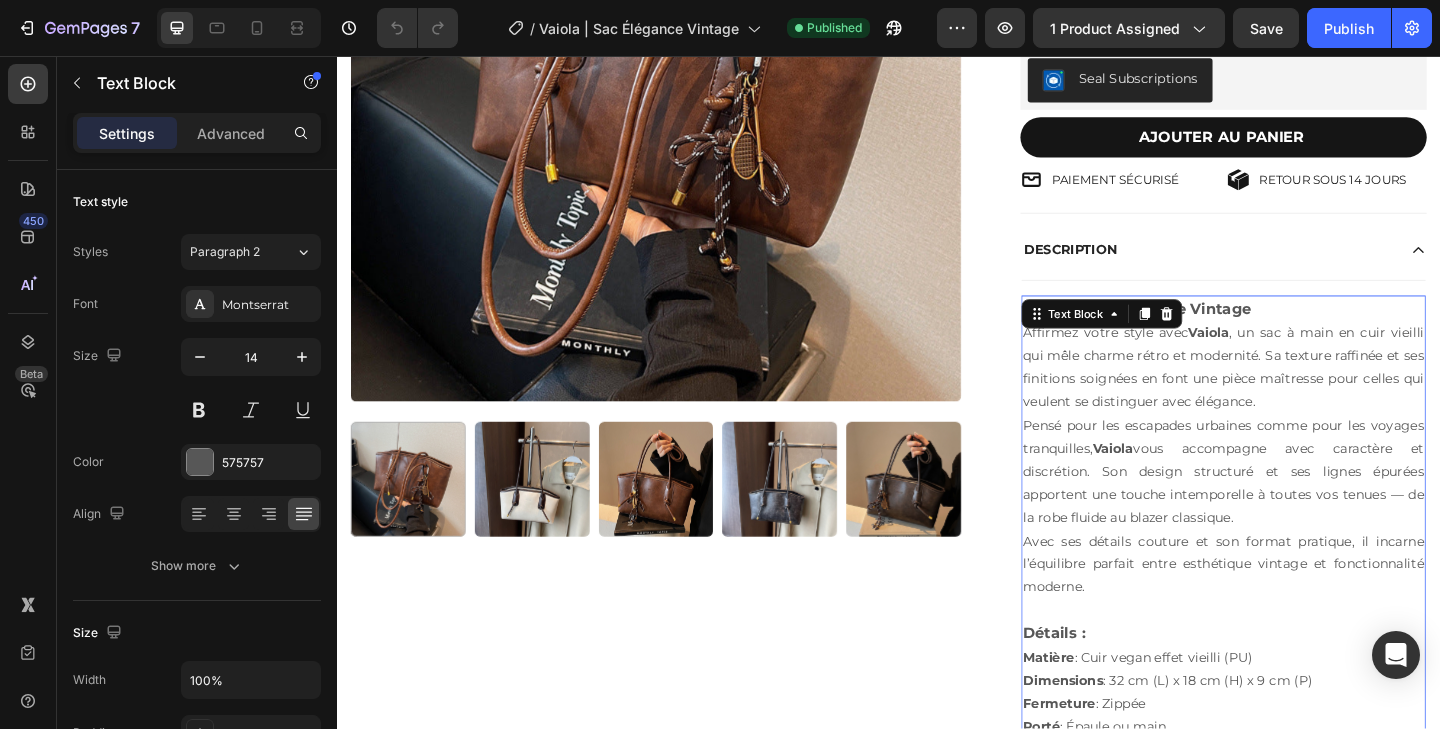 click on "Pensé pour les escapades urbaines comme pour les voyages tranquilles,  Vaiola  vous accompagne avec caractère et discrétion. Son design structuré et ses lignes épurées apportent une touche intemporelle à toutes vos tenues — de la robe fluide au blazer classique." at bounding box center [1301, 509] 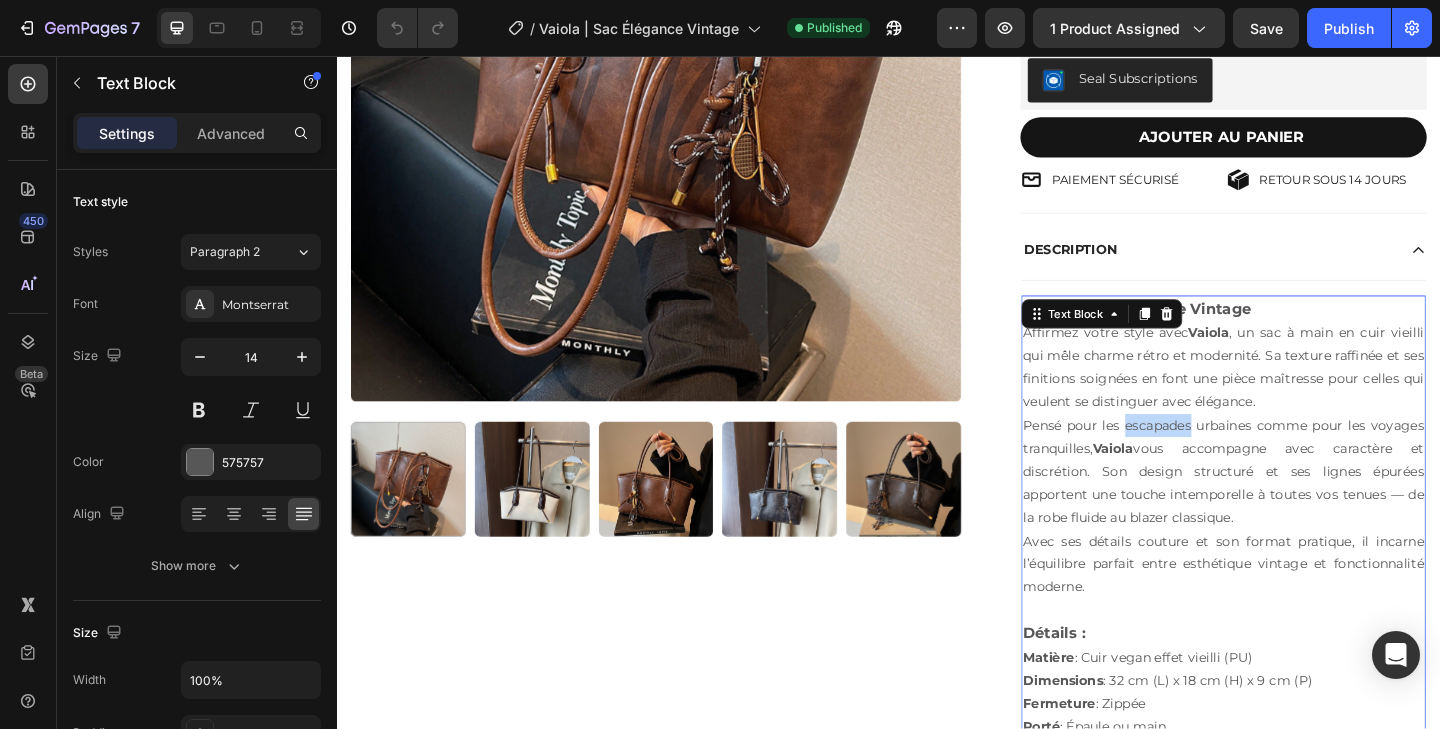 click on "Pensé pour les escapades urbaines comme pour les voyages tranquilles,  Vaiola  vous accompagne avec caractère et discrétion. Son design structuré et ses lignes épurées apportent une touche intemporelle à toutes vos tenues — de la robe fluide au blazer classique." at bounding box center (1301, 509) 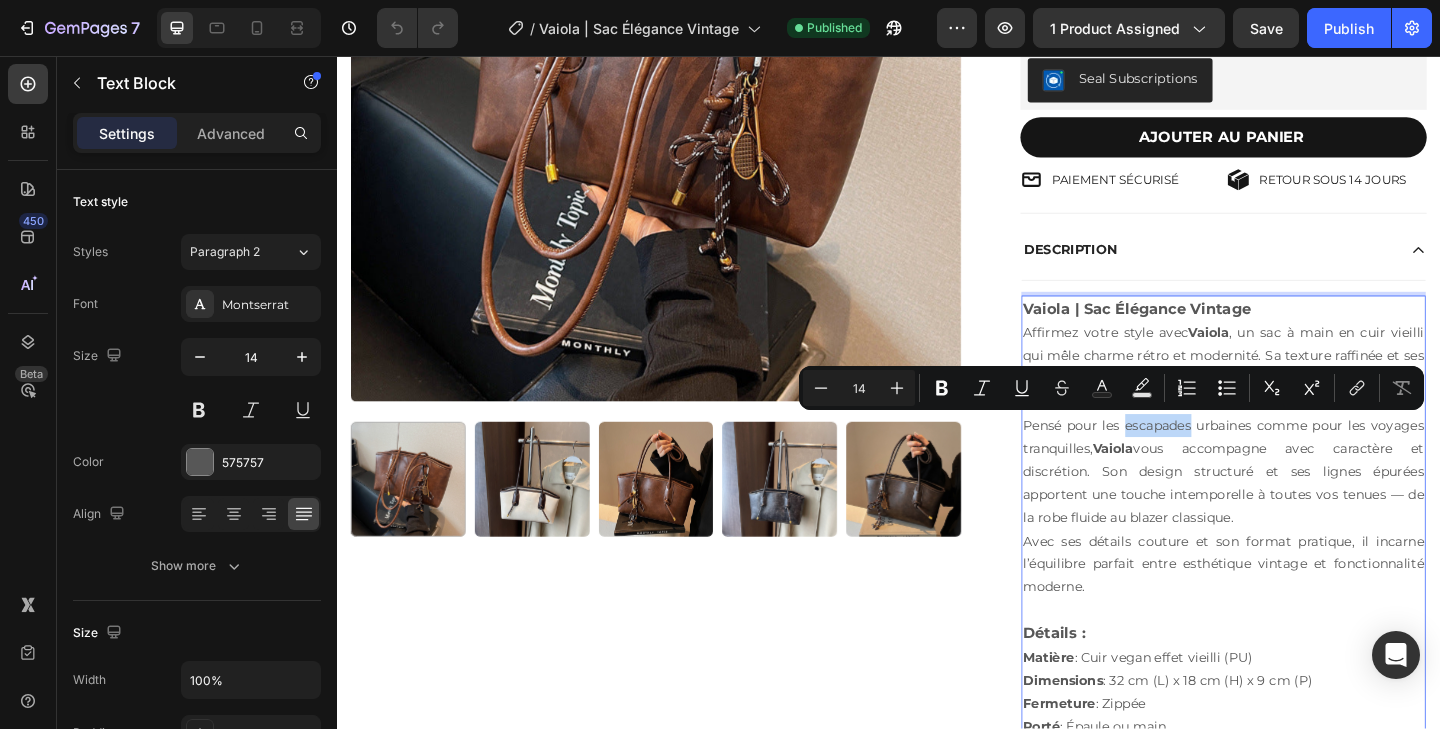 type on "16" 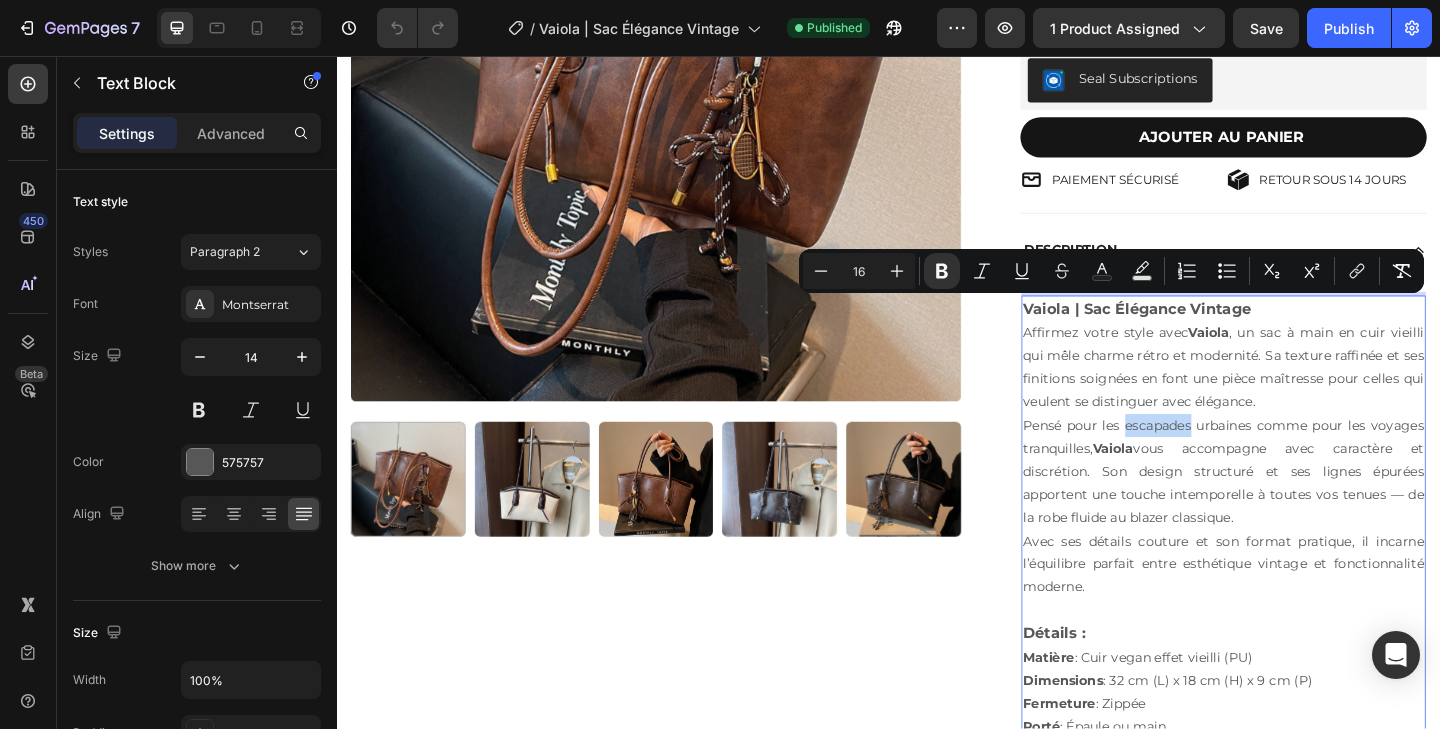 copy on "Vaiola | Sac Élégance Vintage Affirmez votre style avec  Vaiola , un sac à main en cuir vieilli qui mêle charme rétro et modernité. Sa texture raffinée et ses finitions soignées en font une pièce maîtresse pour celles qui veulent se distinguer avec élégance. Pensé pour les escapades urbaines comme pour les voyages tranquilles,  Vaiola  vous accompagne avec caractère et discrétion. Son design structuré et ses lignes épurées apportent une touche intemporelle à toutes vos tenues — de la robe fluide au blazer classique. Avec ses détails couture et son format pratique, il incarne l’équilibre parfait entre esthétique vintage et fonctionnalité moderne. Détails : Matière  : Cuir vegan effet vieilli (PU) Dimensions  : 32 cm (L) x 18 cm (H) x 9 cm (P) Fermeture  : Zippée Porté  : Épaule ou main Style  : Élégance décontractée – parfait pour les loisirs ou les voyages" 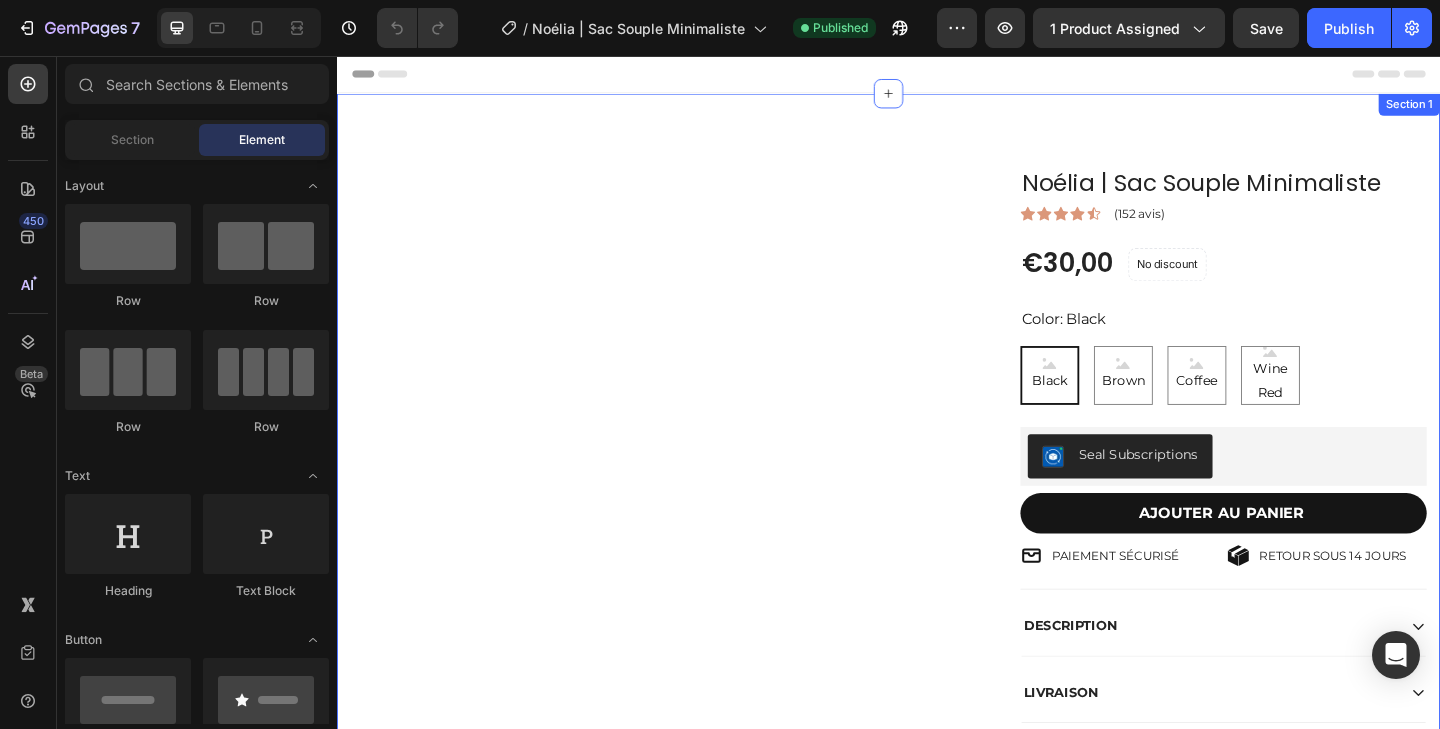 scroll, scrollTop: 0, scrollLeft: 0, axis: both 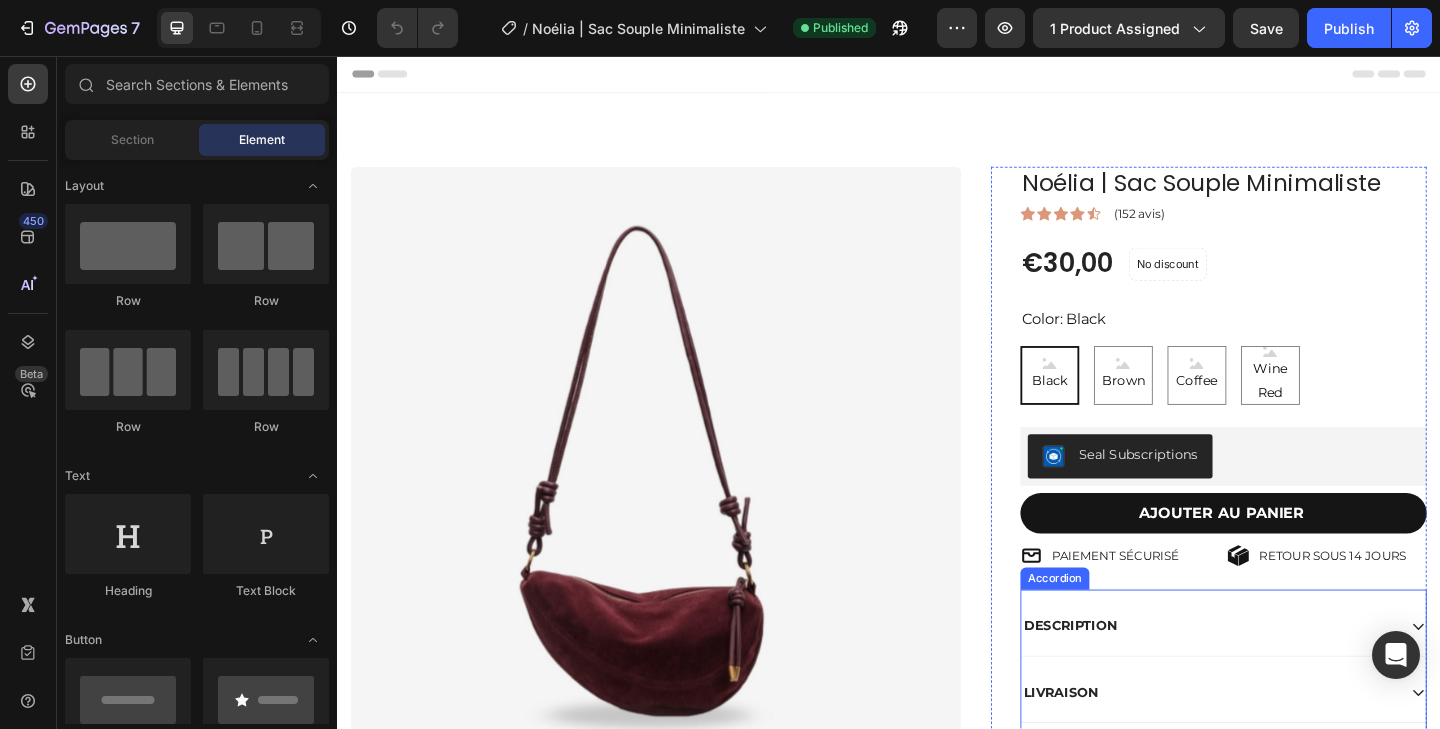 click on "DESCRIPTION" at bounding box center (1285, 676) 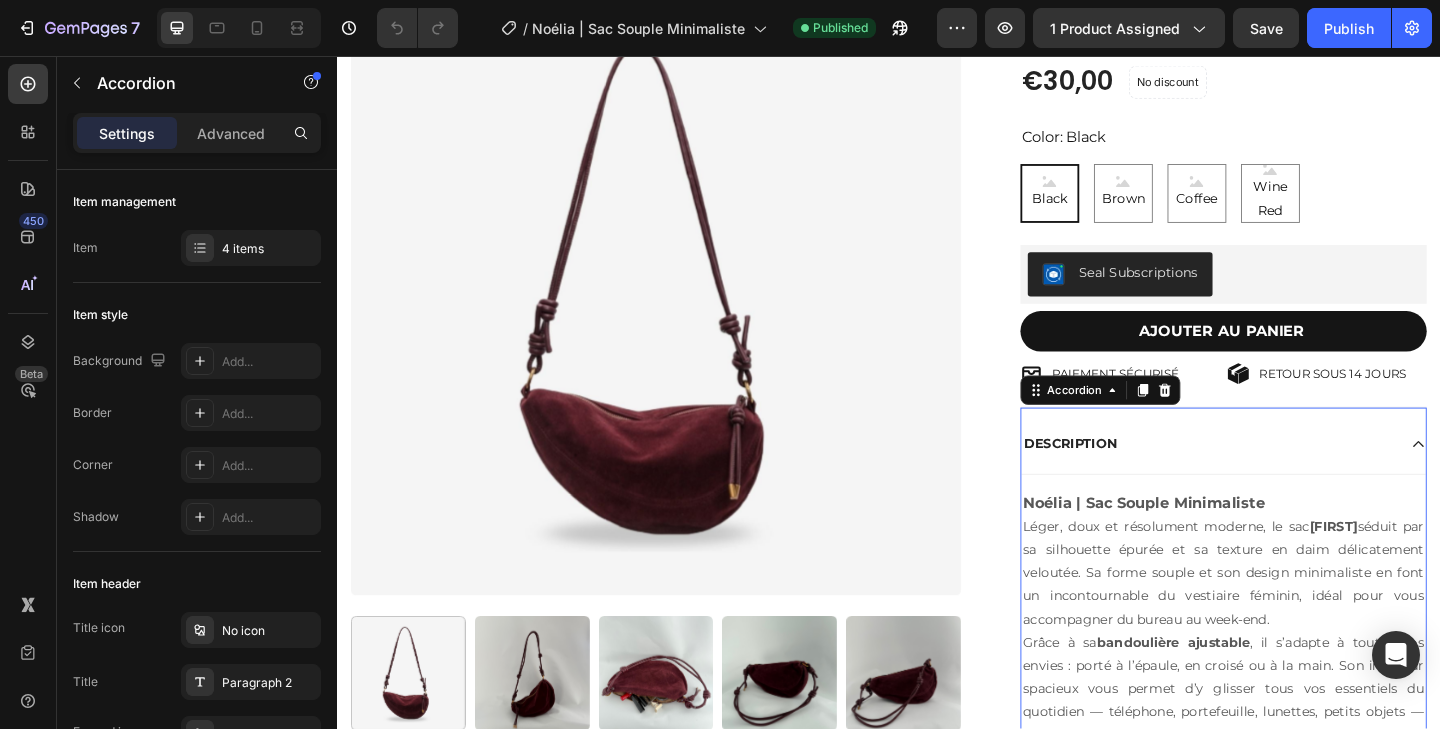 scroll, scrollTop: 331, scrollLeft: 0, axis: vertical 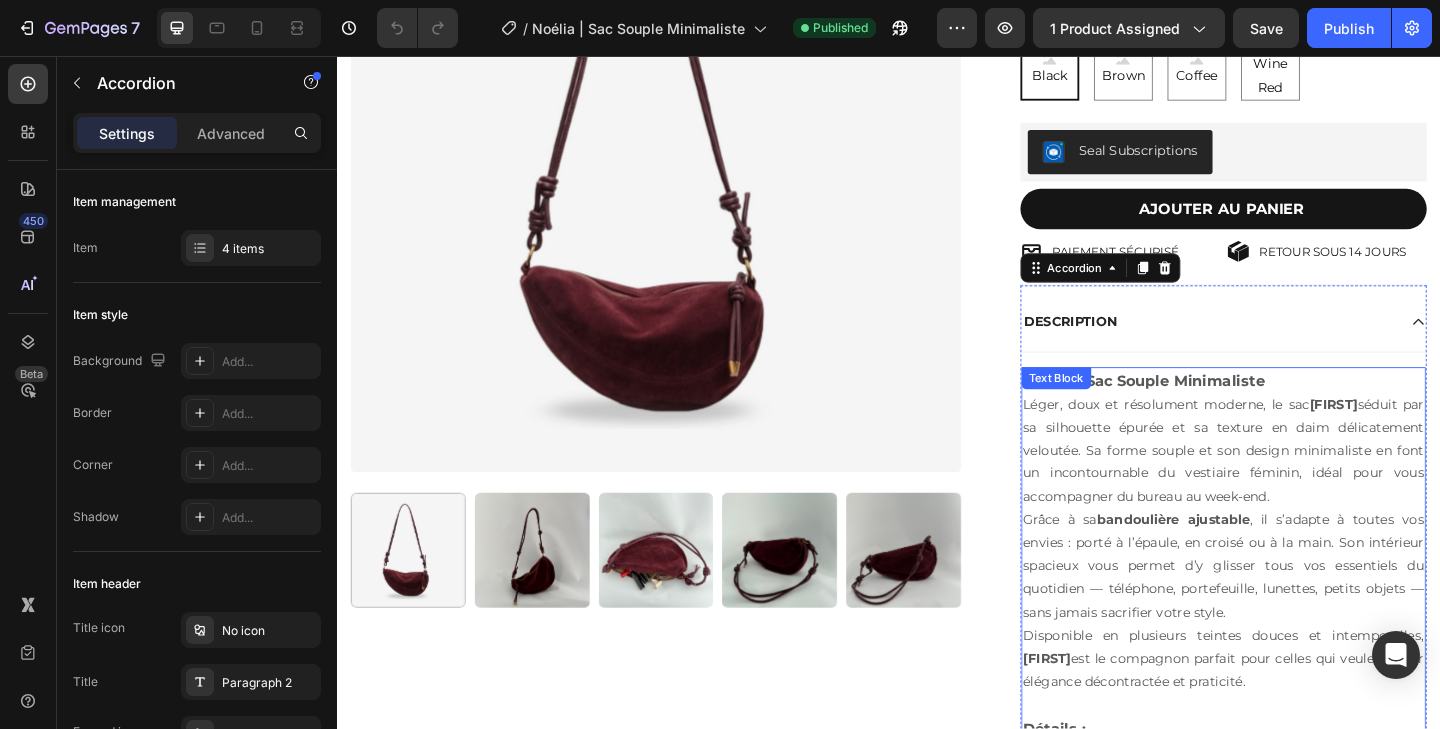 click on "Léger, doux et résolument moderne, le sac  Noélia  séduit par sa silhouette épurée et sa texture en daim délicatement veloutée. Sa forme souple et son design minimaliste en font un incontournable du vestiaire féminin, idéal pour vous accompagner du bureau au week-end." at bounding box center (1301, 486) 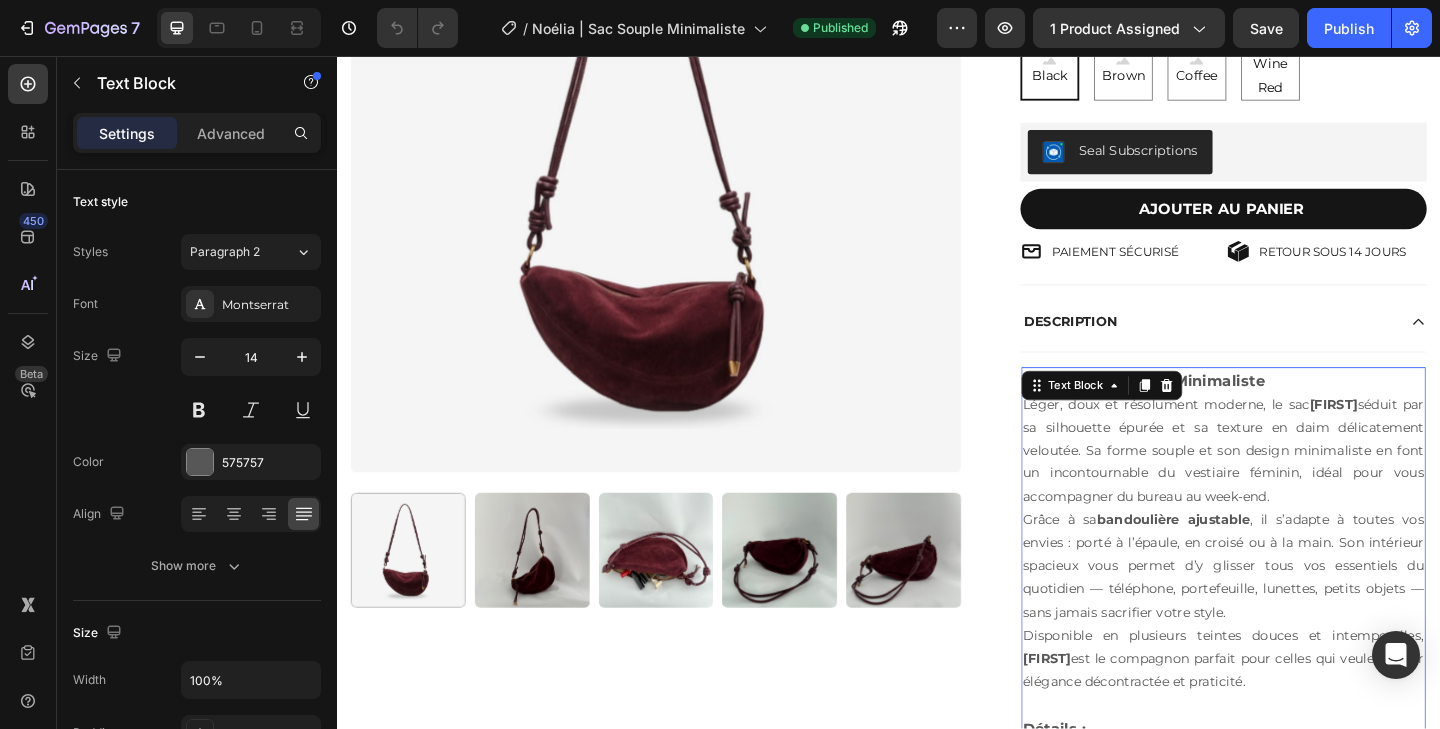 click on "Léger, doux et résolument moderne, le sac  Noélia  séduit par sa silhouette épurée et sa texture en daim délicatement veloutée. Sa forme souple et son design minimaliste en font un incontournable du vestiaire féminin, idéal pour vous accompagner du bureau au week-end." at bounding box center (1301, 486) 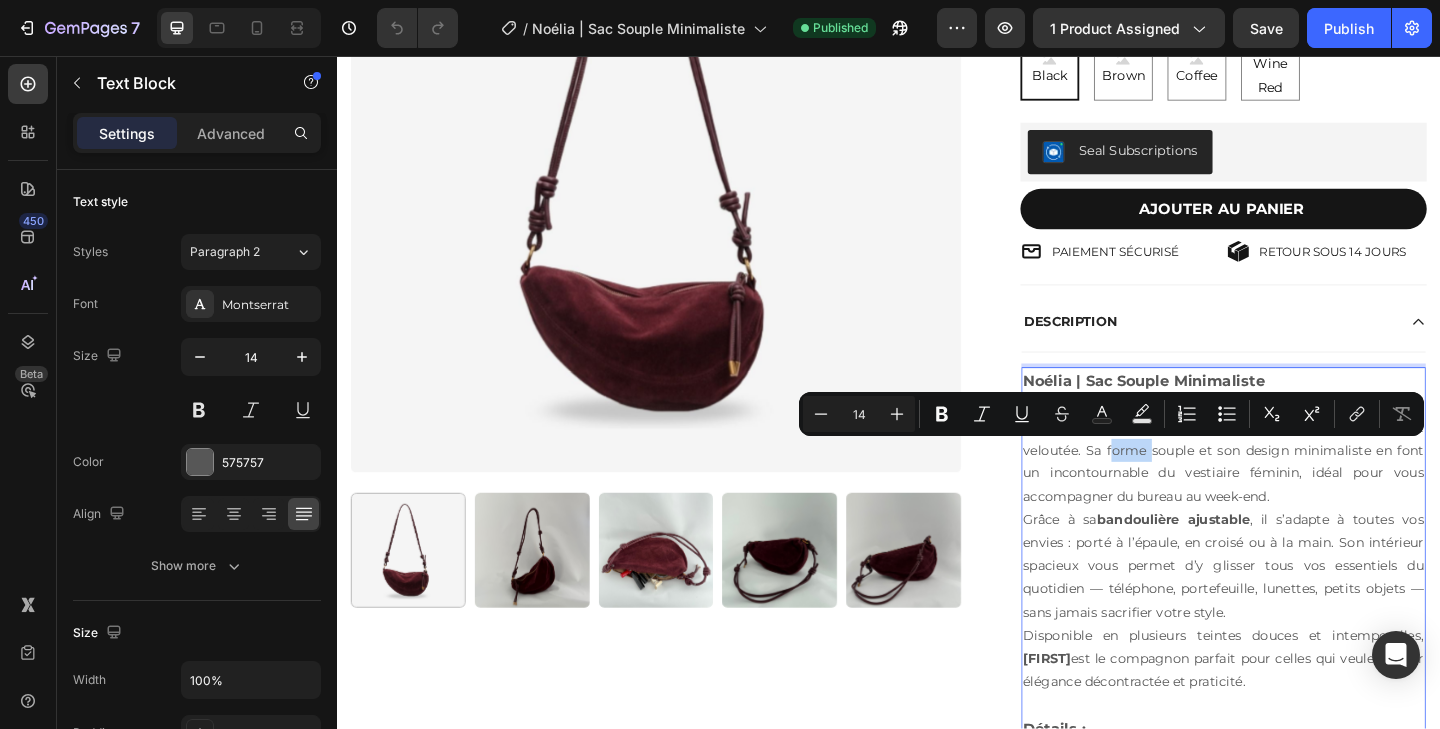 type on "16" 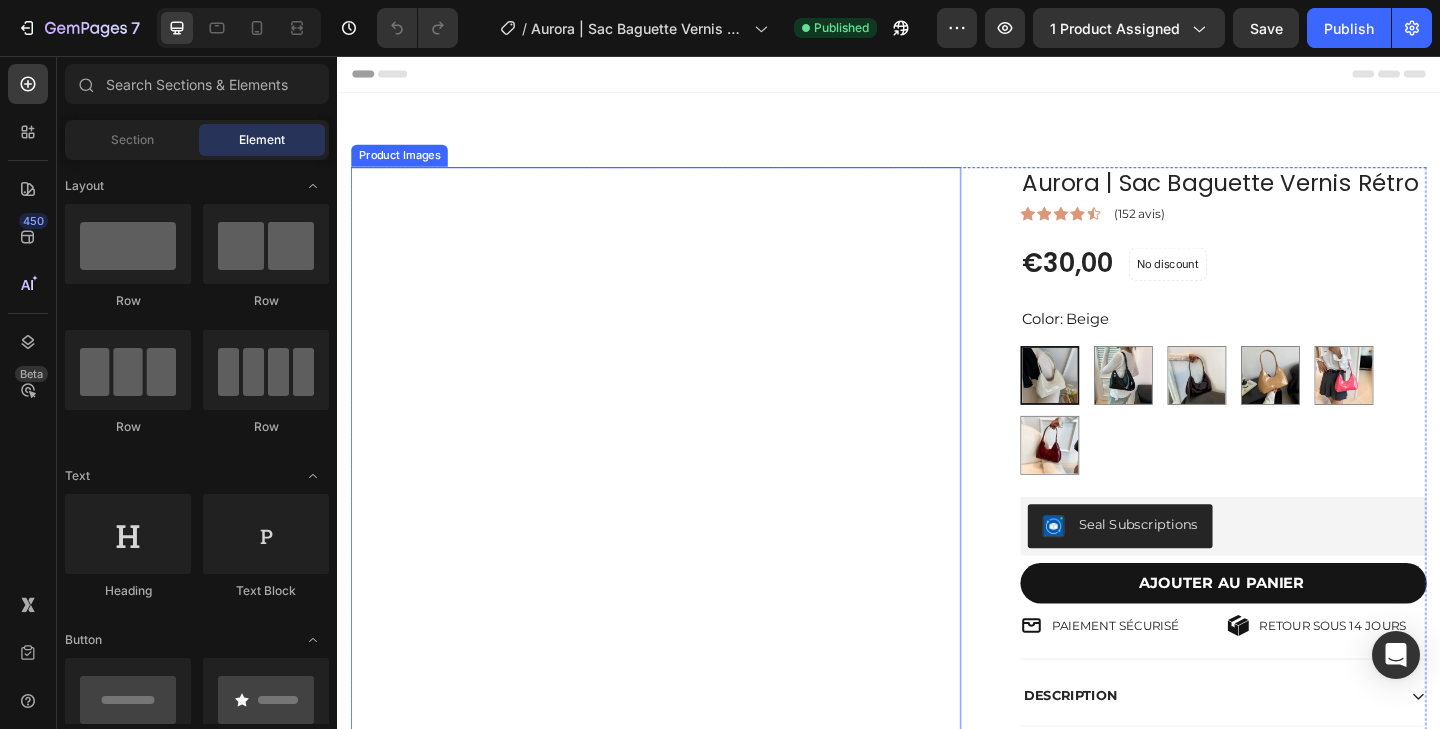 scroll, scrollTop: 0, scrollLeft: 0, axis: both 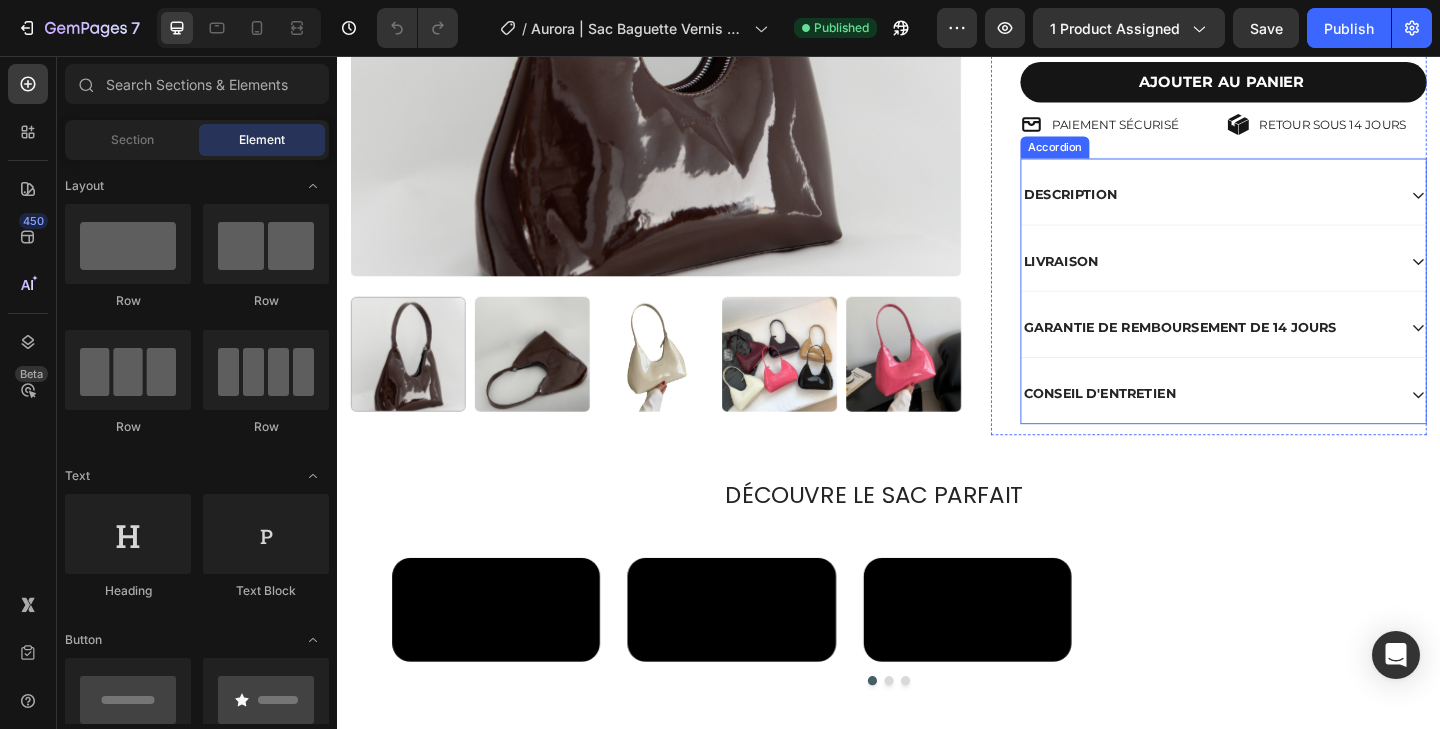 drag, startPoint x: 1243, startPoint y: 215, endPoint x: 1242, endPoint y: 235, distance: 20.024984 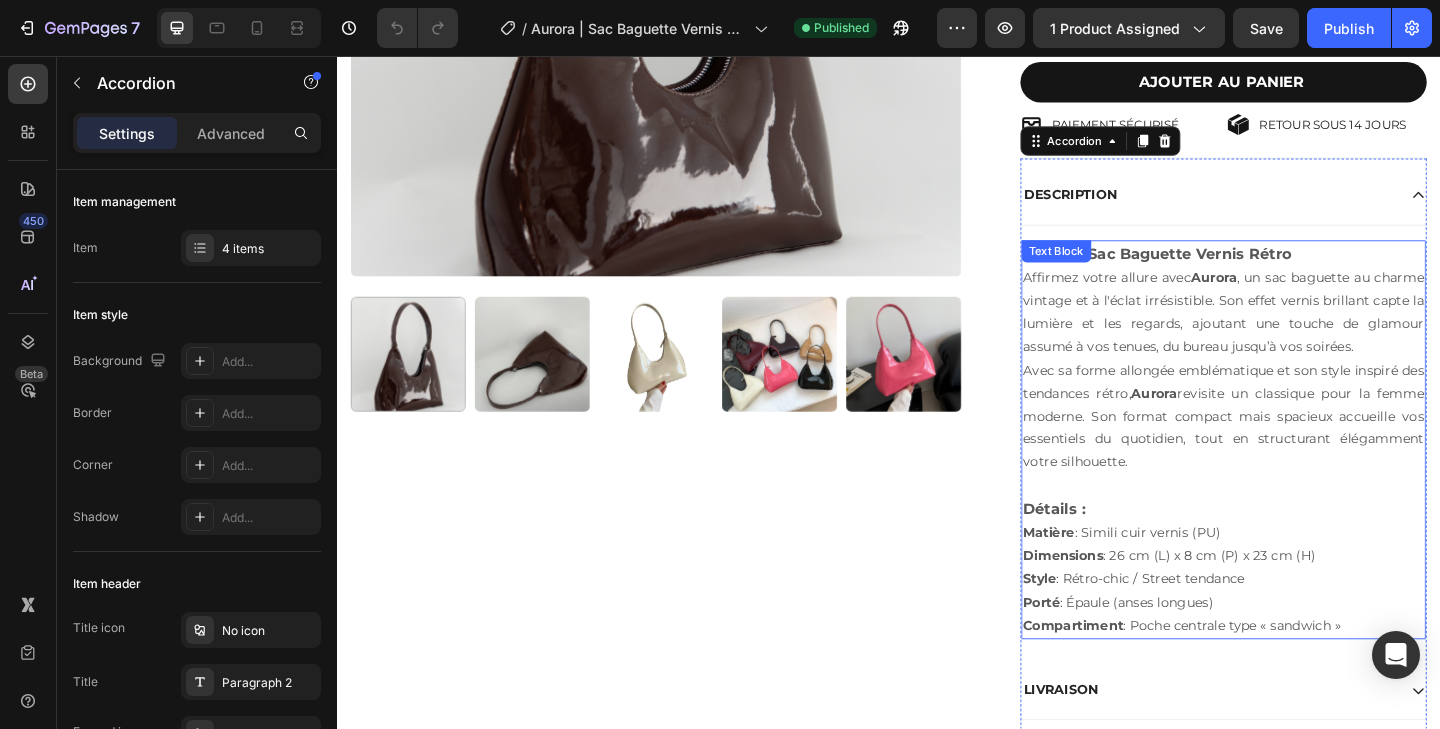click on "Affirmez votre allure avec  Aurora , un sac baguette au charme vintage et à l'éclat irrésistible. Son effet vernis brillant capte la lumière et les regards, ajoutant une touche de glamour assumé à vos tenues, du bureau jusqu’à vos soirées." at bounding box center [1301, 335] 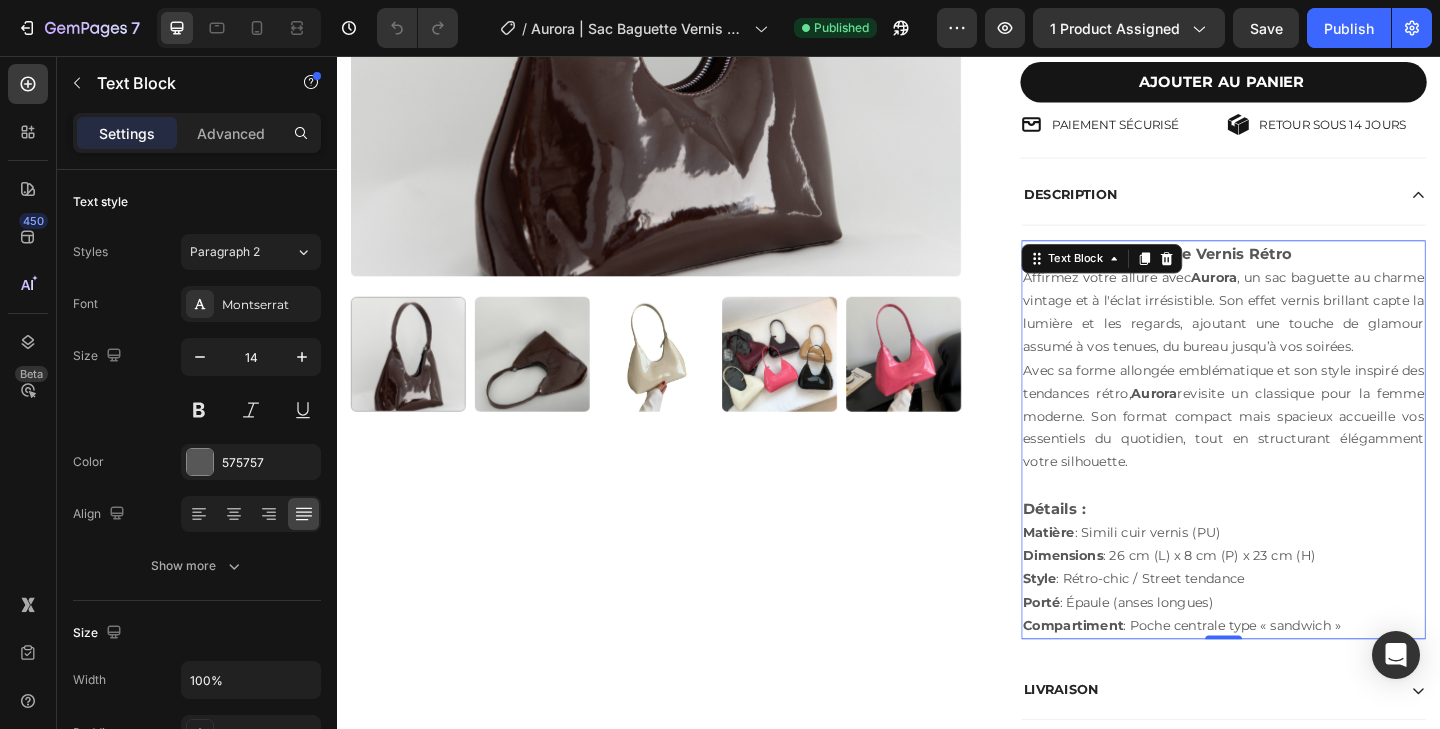 click on "Affirmez votre allure avec  Aurora , un sac baguette au charme vintage et à l'éclat irrésistible. Son effet vernis brillant capte la lumière et les regards, ajoutant une touche de glamour assumé à vos tenues, du bureau jusqu’à vos soirées." at bounding box center [1301, 335] 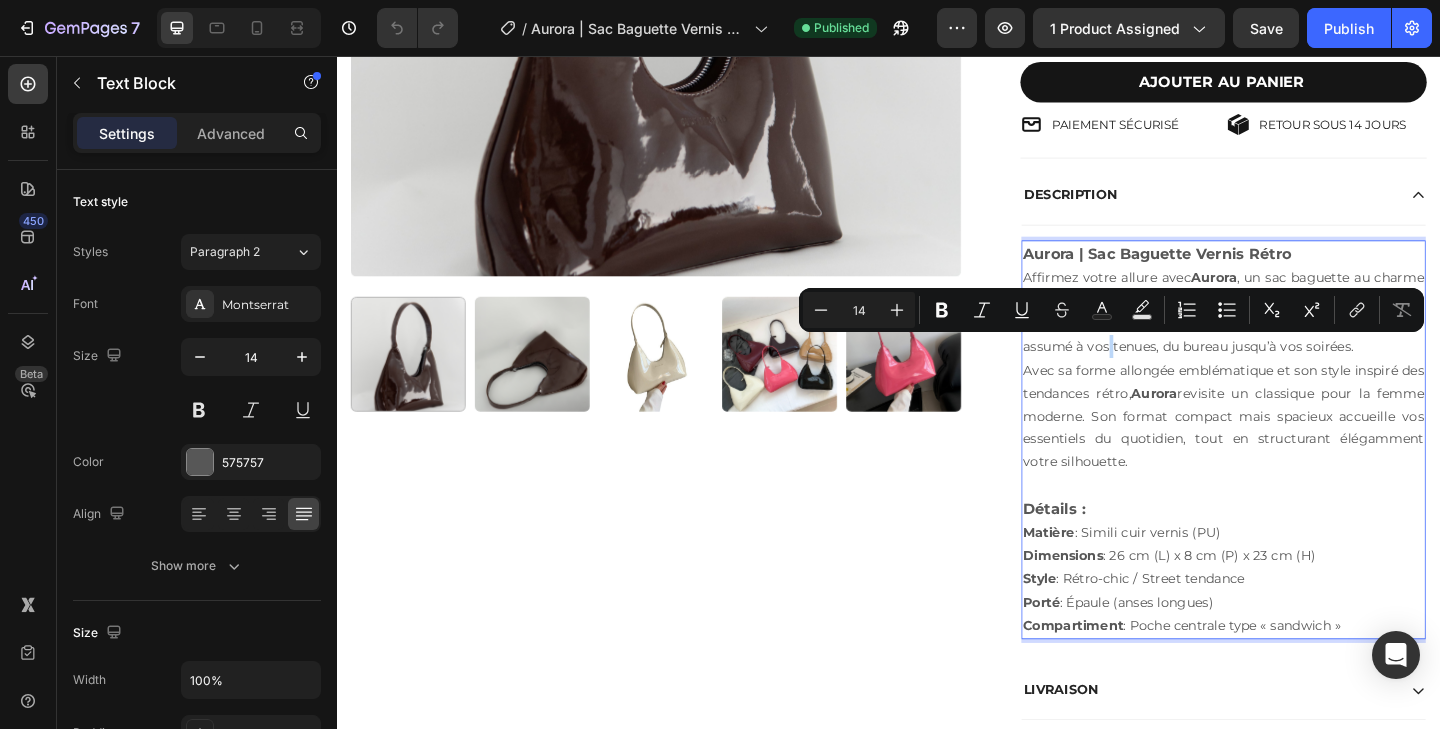 type on "16" 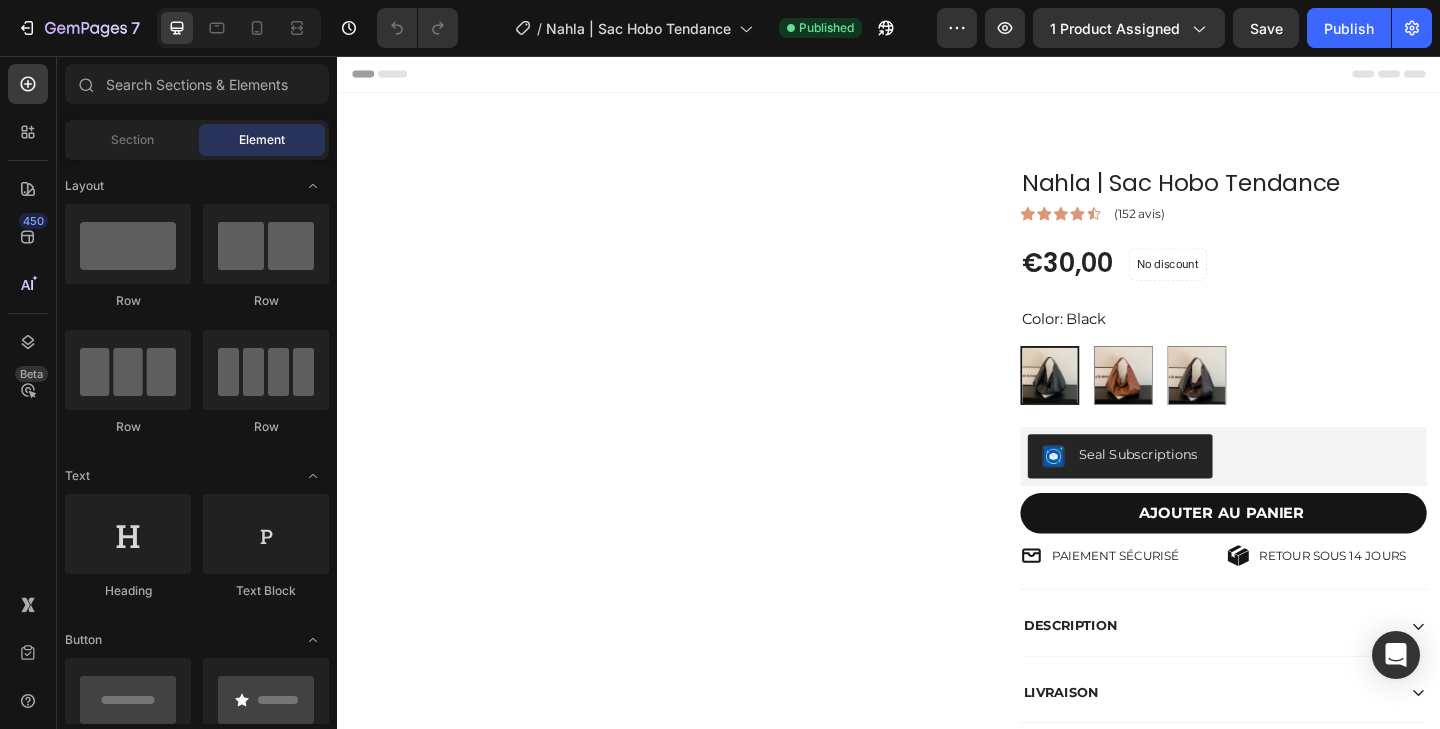 scroll, scrollTop: 0, scrollLeft: 0, axis: both 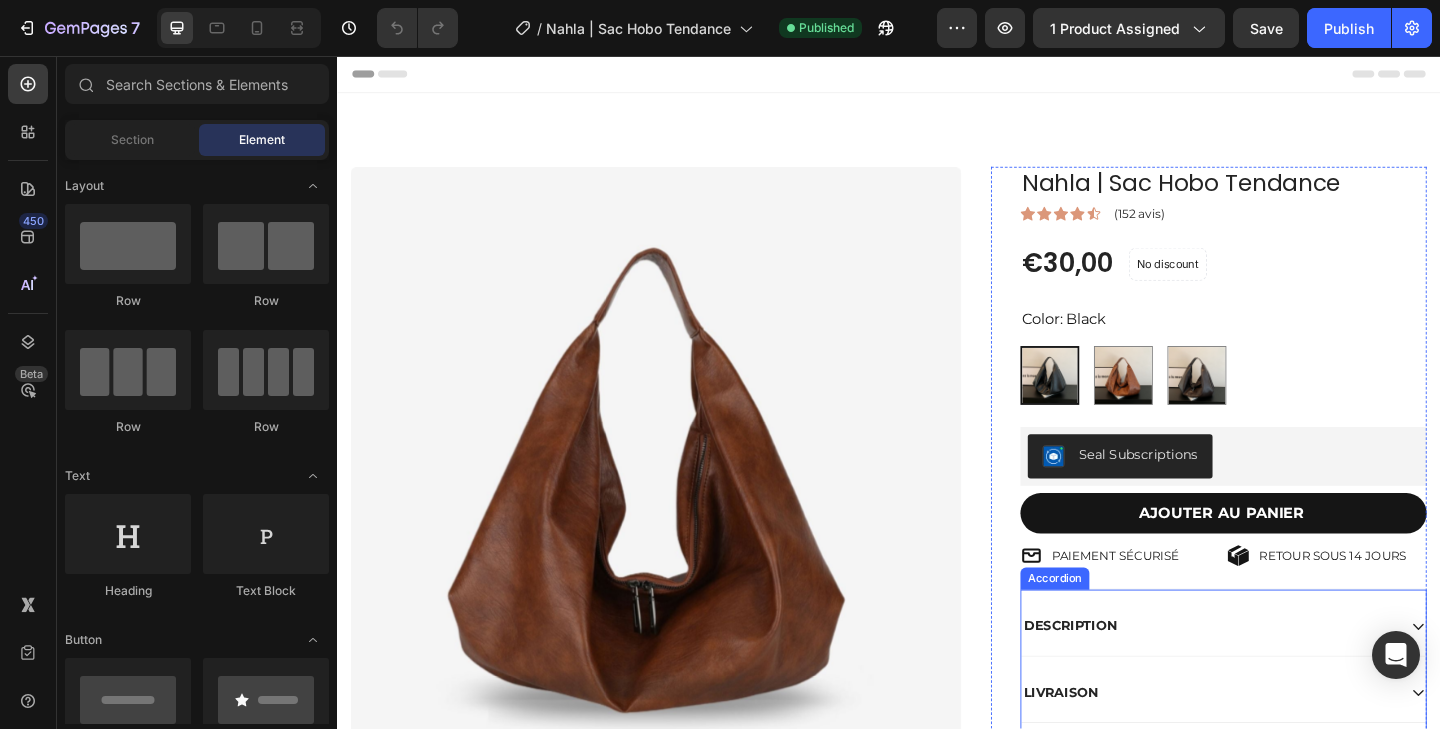 click on "DESCRIPTION" at bounding box center (1285, 676) 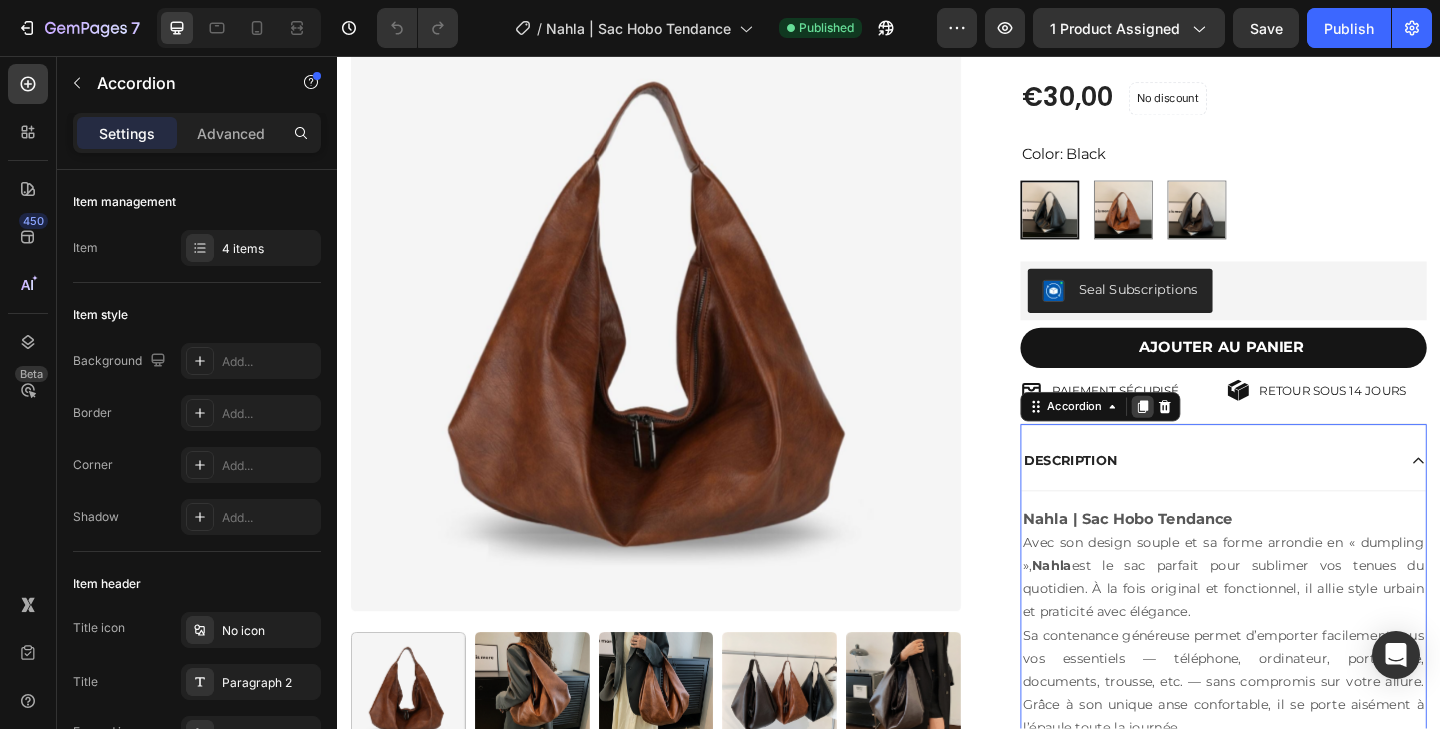 scroll, scrollTop: 281, scrollLeft: 0, axis: vertical 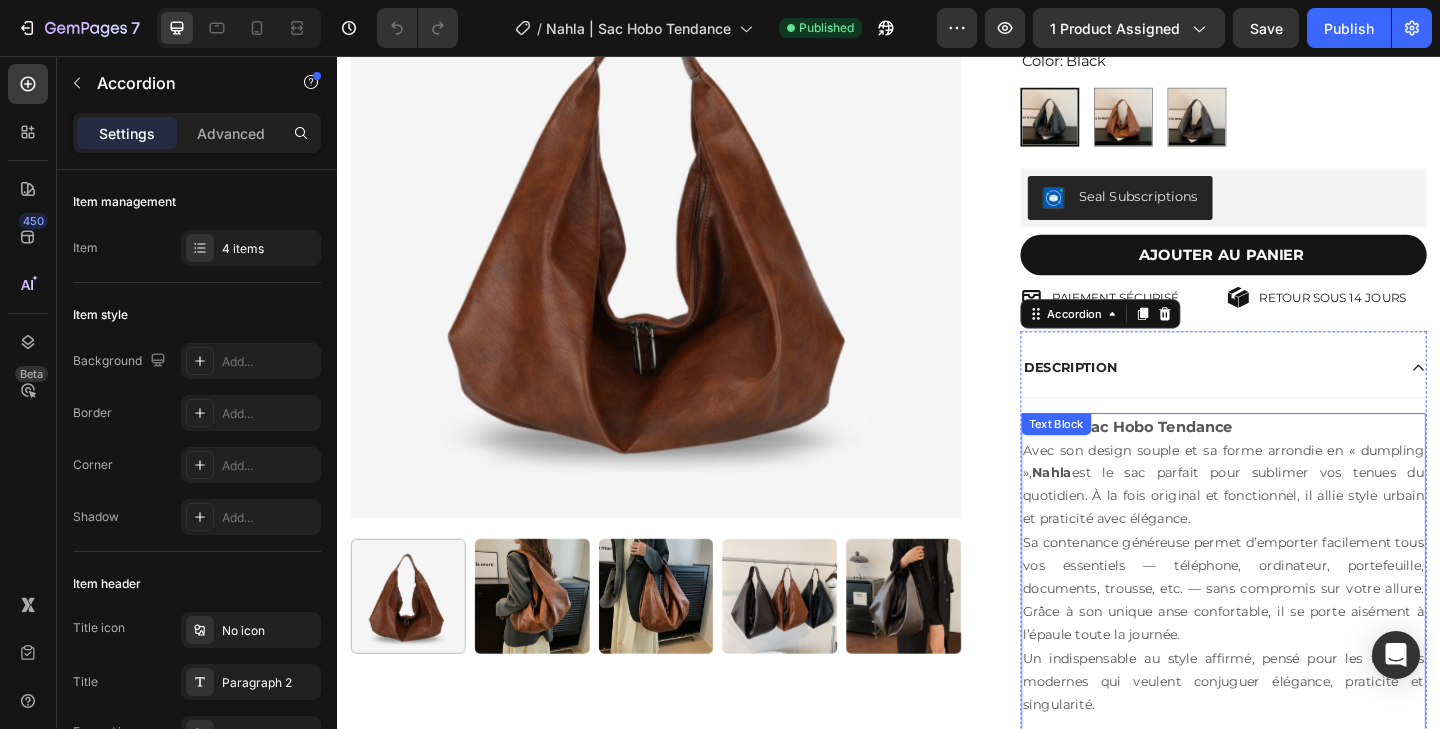 click on "Avec son design souple et sa forme arrondie en « dumpling »,  Nahla  est le sac parfait pour sublimer vos tenues du quotidien. À la fois original et fonctionnel, il allie style urbain et praticité avec élégance." at bounding box center (1301, 523) 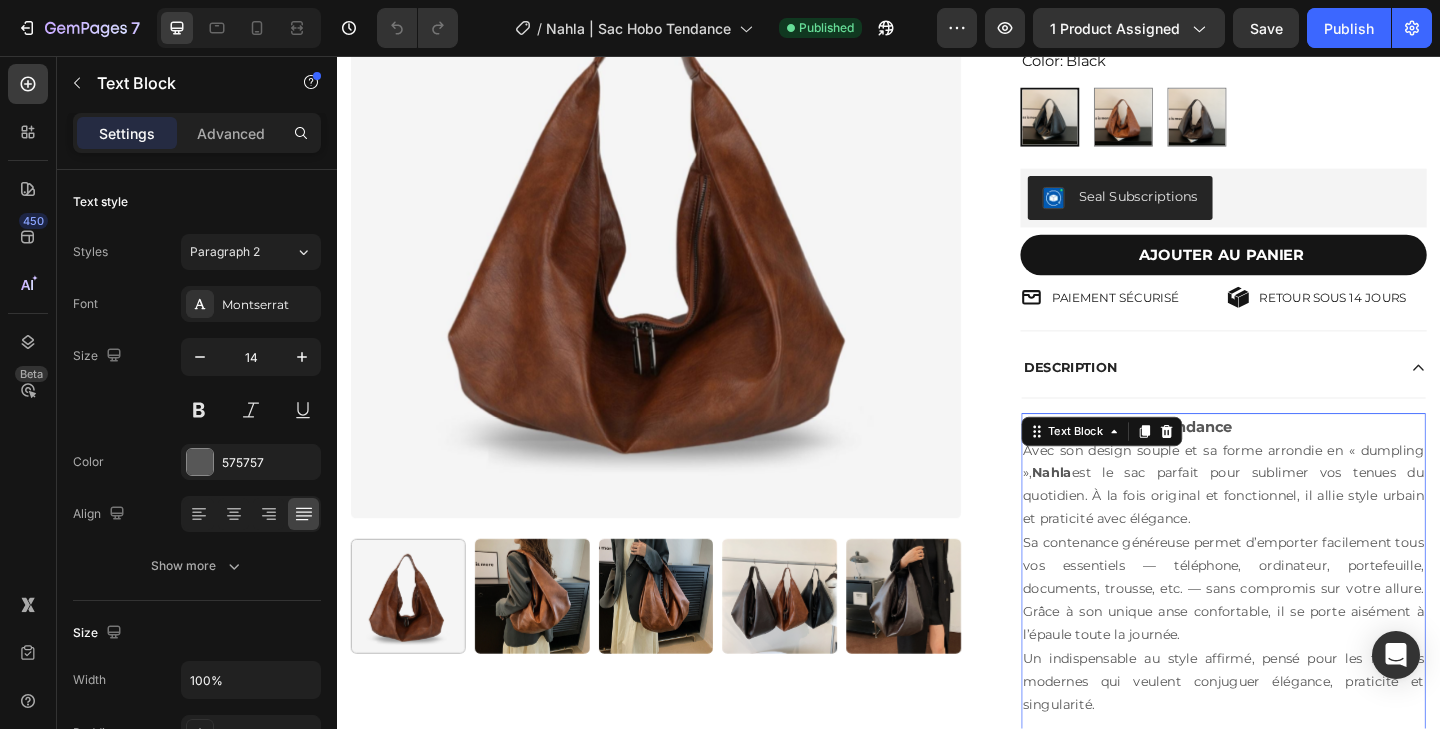 click on "Avec son design souple et sa forme arrondie en « dumpling »,  Nahla  est le sac parfait pour sublimer vos tenues du quotidien. À la fois original et fonctionnel, il allie style urbain et praticité avec élégance." at bounding box center [1301, 523] 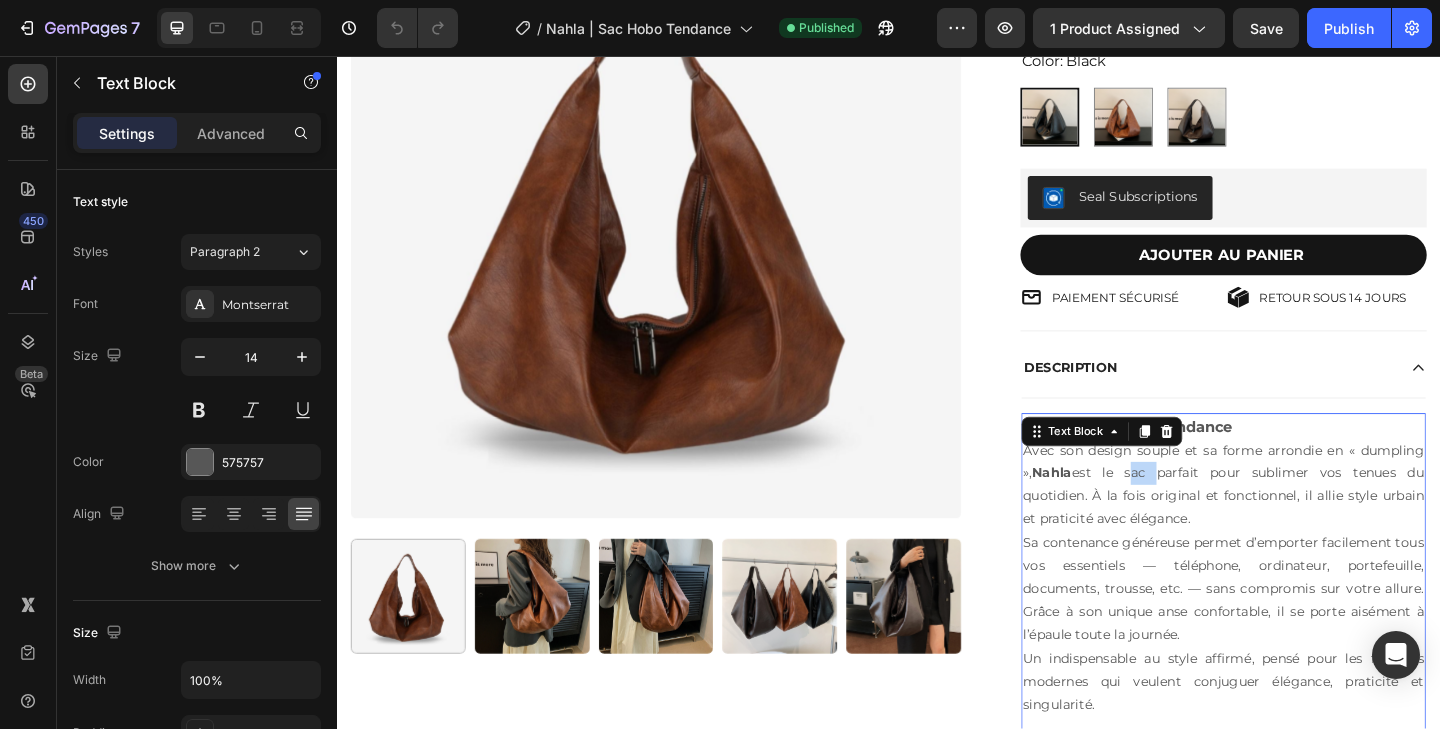 click on "Avec son design souple et sa forme arrondie en « dumpling »,  Nahla  est le sac parfait pour sublimer vos tenues du quotidien. À la fois original et fonctionnel, il allie style urbain et praticité avec élégance." at bounding box center (1301, 523) 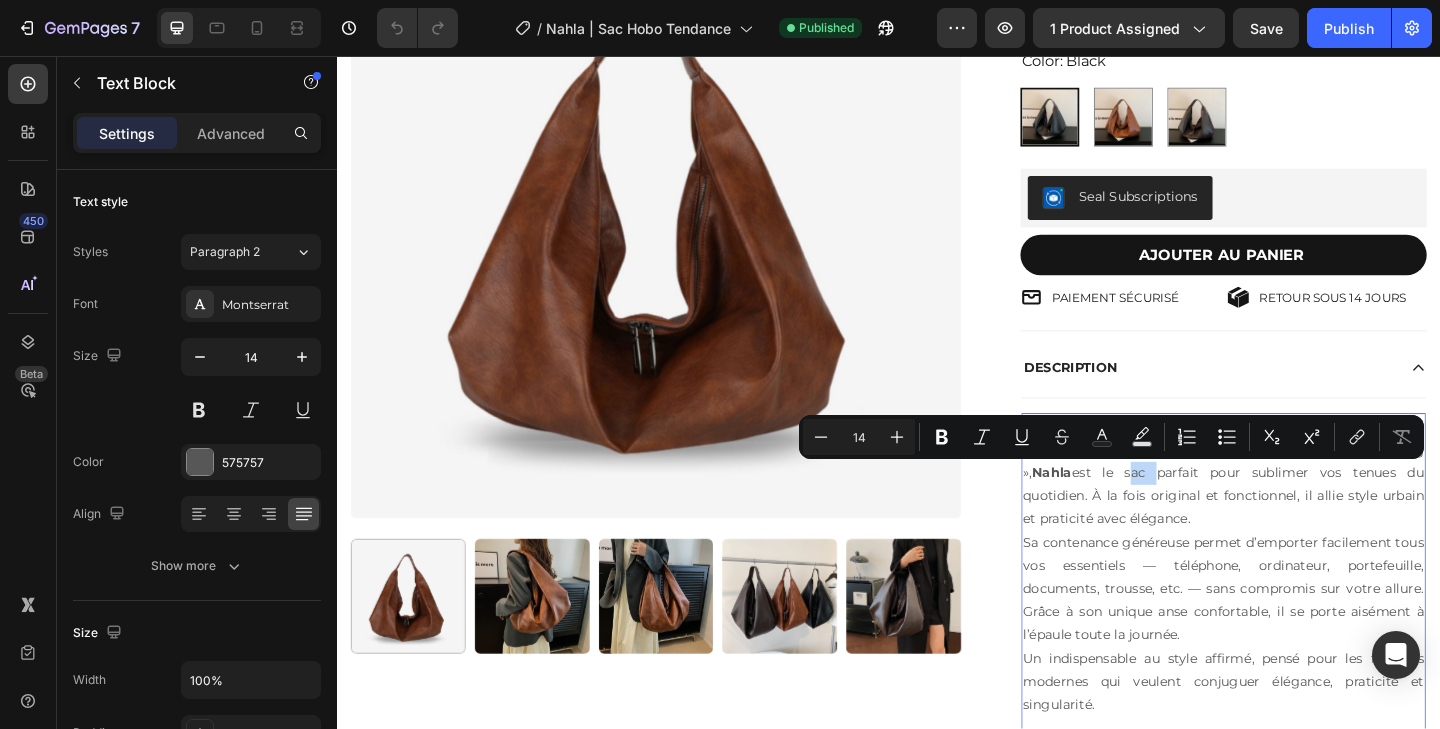 type on "16" 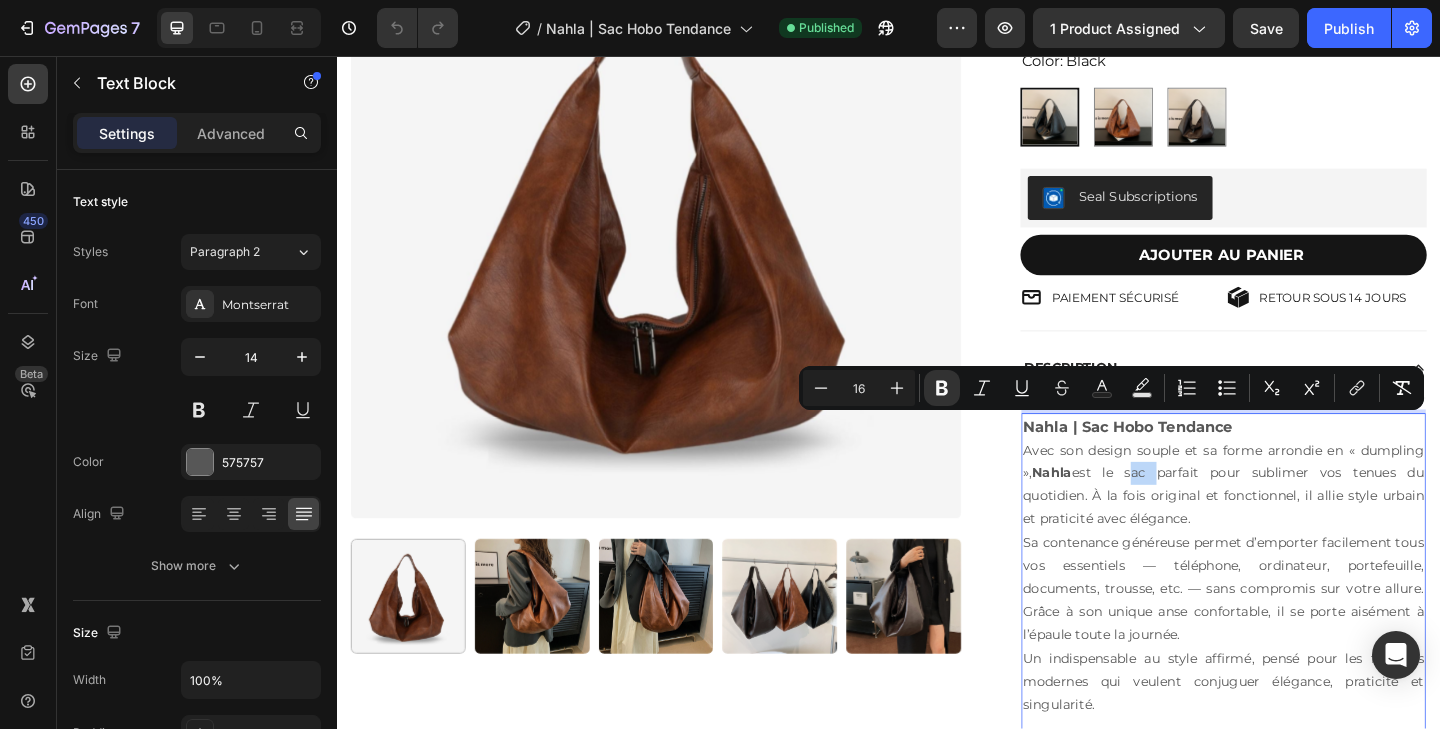 copy on "Nahla | Sac Hobo Tendance Avec son design souple et sa forme arrondie en « dumpling »,  Nahla  est le sac parfait pour sublimer vos tenues du quotidien. À la fois original et fonctionnel, il allie style urbain et praticité avec élégance. Sa contenance généreuse permet d’emporter facilement tous vos essentiels — téléphone, ordinateur, portefeuille, documents, trousse, etc. — sans compromis sur votre allure. Grâce à son unique anse confortable, il se porte aisément à l’épaule toute la journée. Un indispensable au style affirmé, pensé pour les femmes modernes qui veulent conjuguer élégance, praticité et singularité. Détails : Matière  : Simili cuir (PU) & doublure polyester Dimensions  : 30 cm (L) x 20 cm (H) x 6 cm (P) Forme  : Hobo (forme dumpling) Fermeture  : Zippée Intérieur  : Poche zippée + poche téléphone + poche documents Porté  : Épaule (une seule anse) Style  : Urbain / Street tendance" 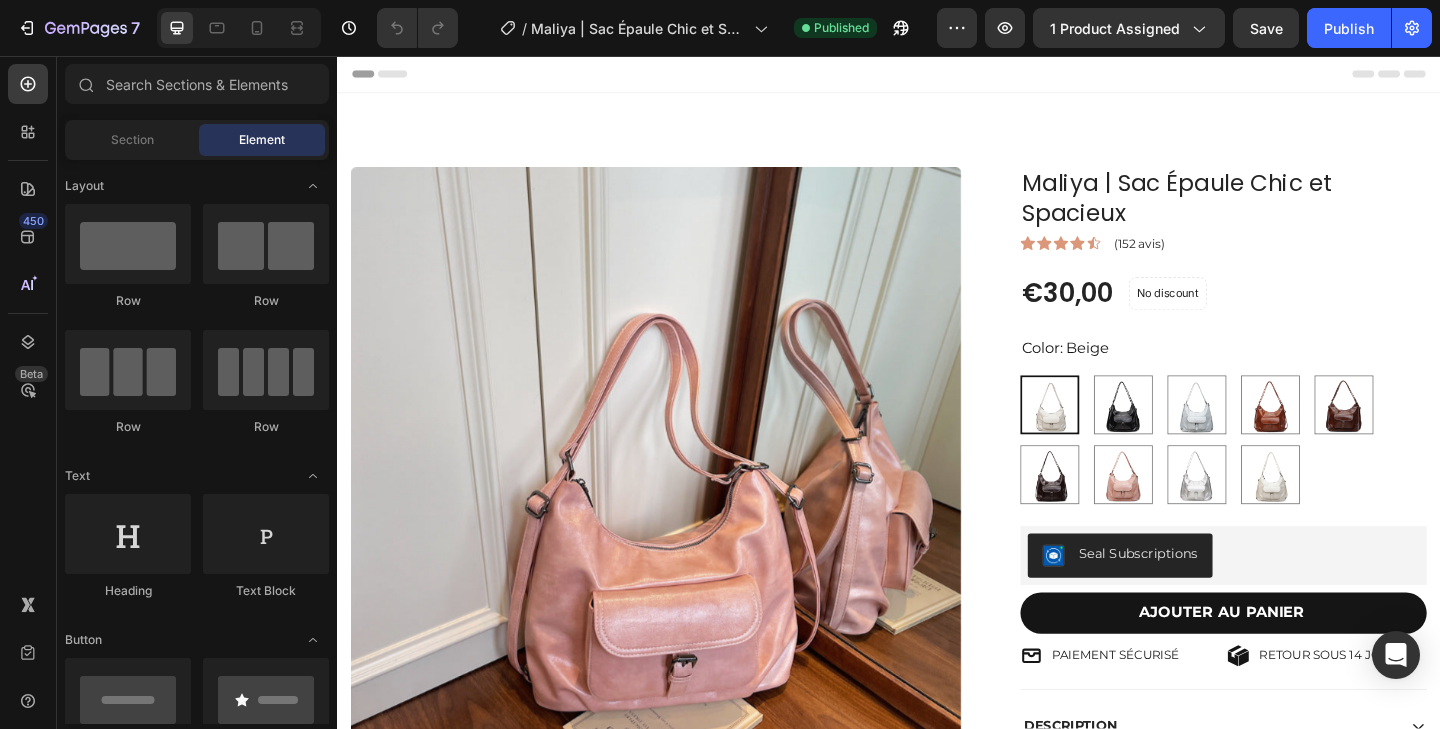 scroll, scrollTop: 0, scrollLeft: 0, axis: both 